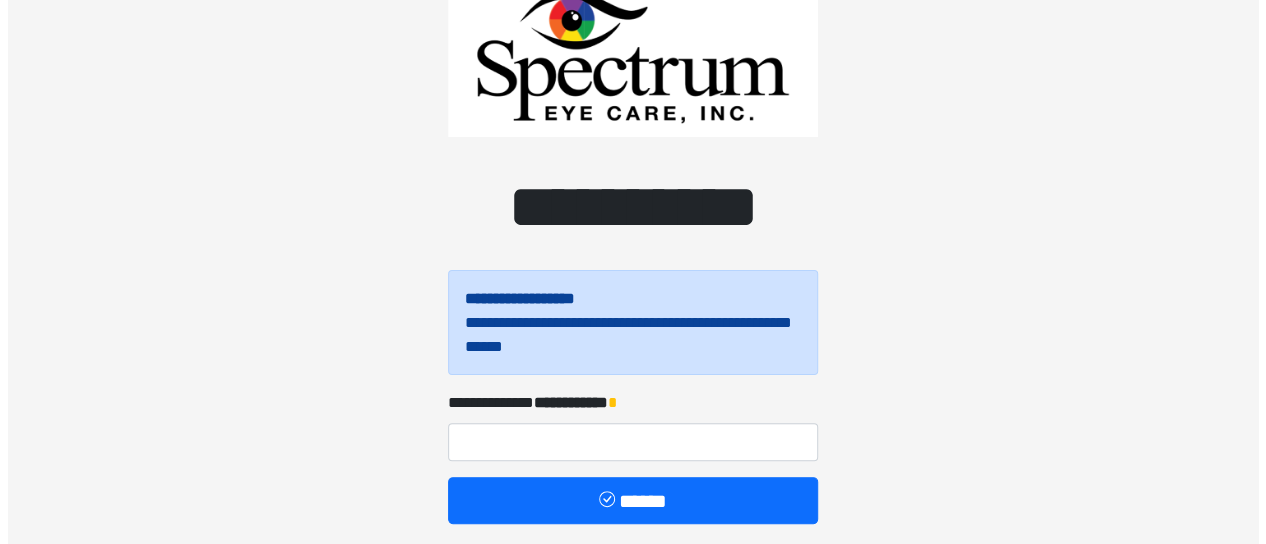 scroll, scrollTop: 100, scrollLeft: 0, axis: vertical 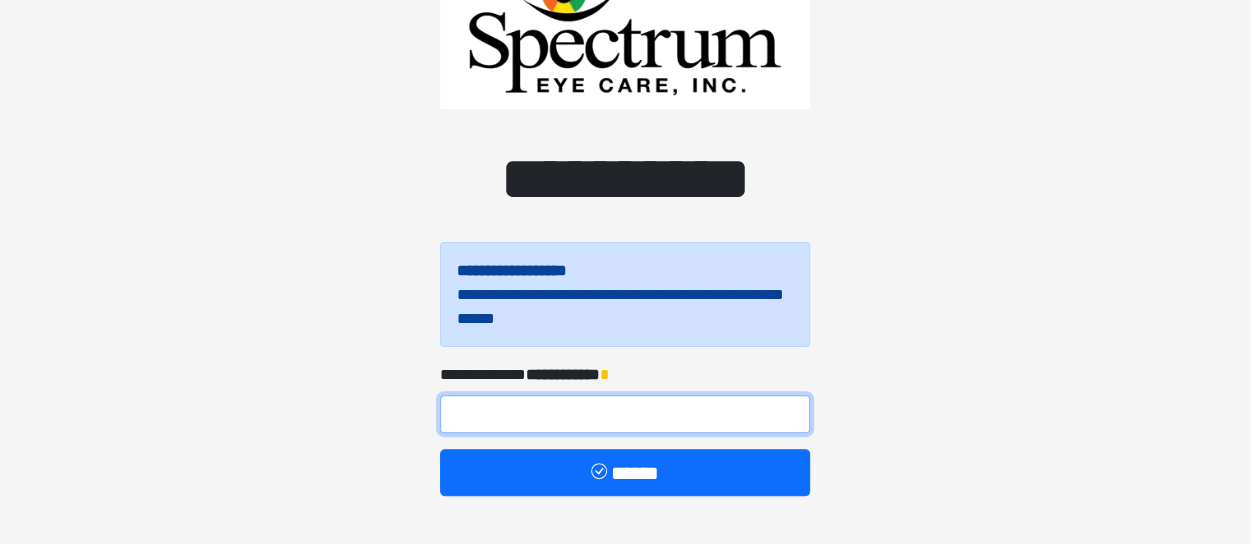 click at bounding box center (625, 414) 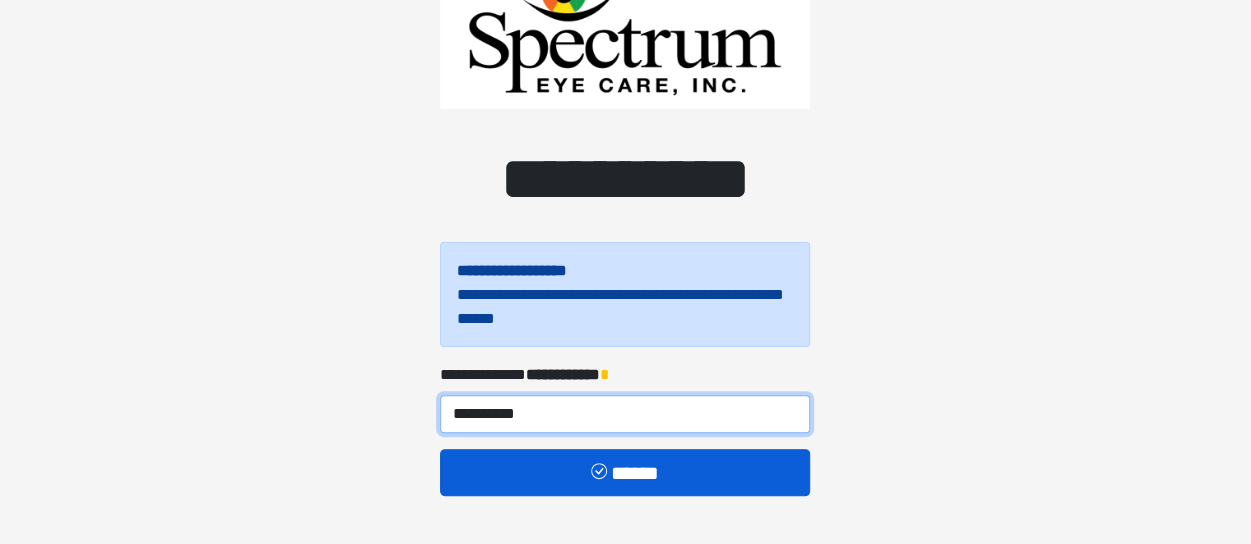 type on "**********" 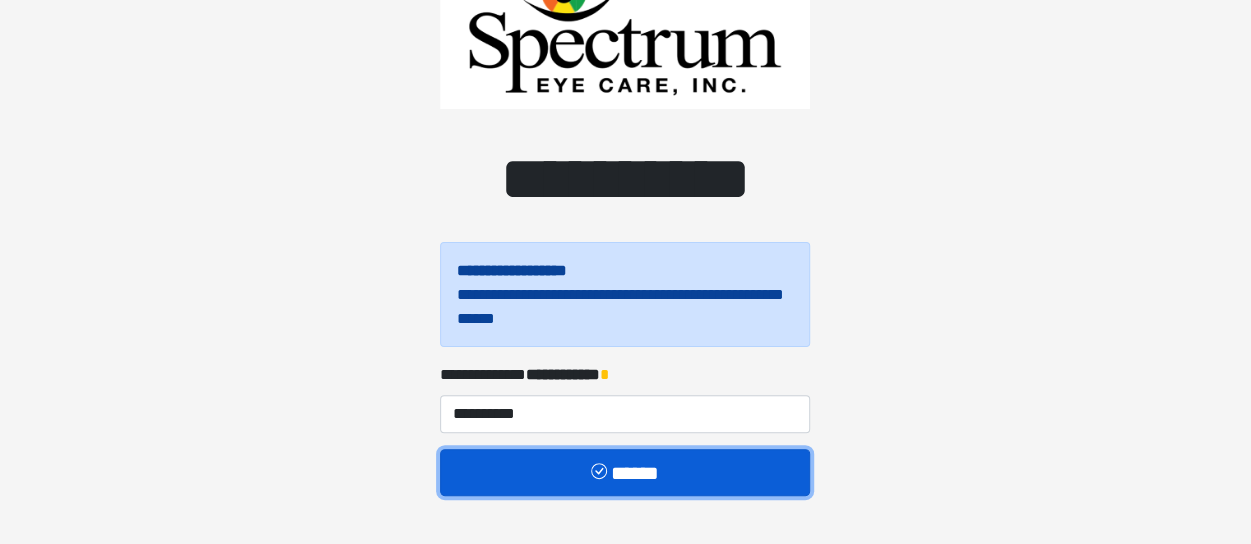 click on "******" at bounding box center [625, 472] 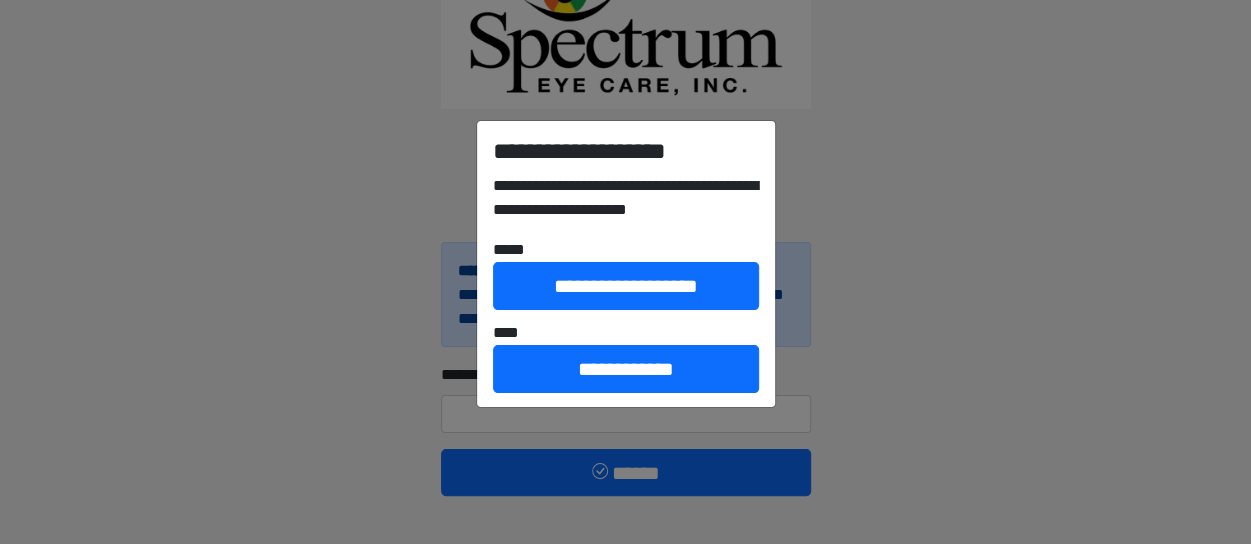 click on "**********" at bounding box center (633, 272) 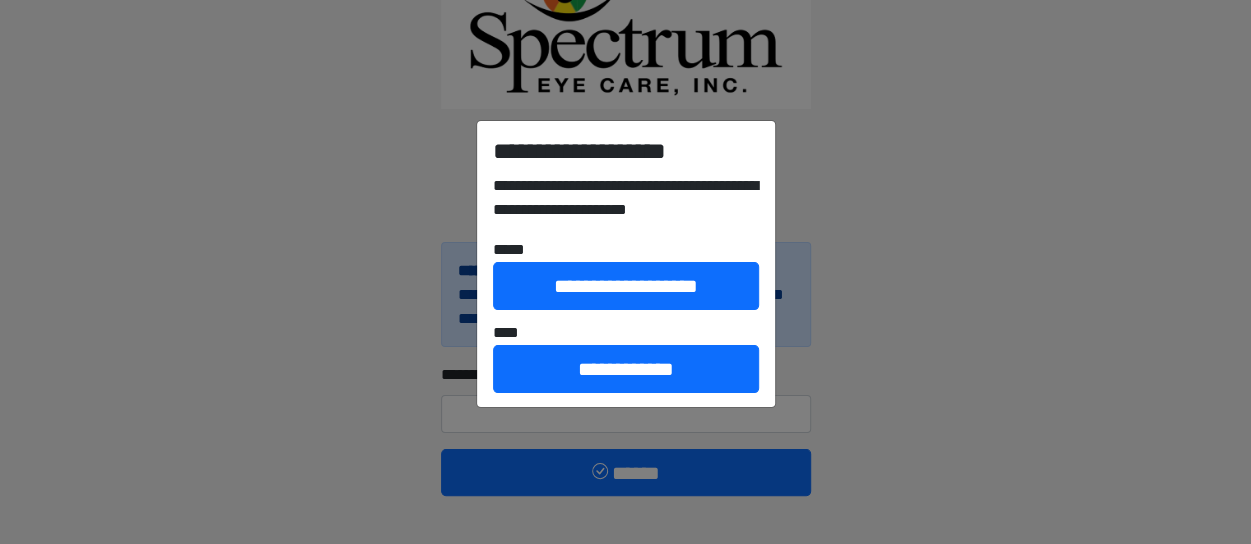 click on "**********" at bounding box center [633, 272] 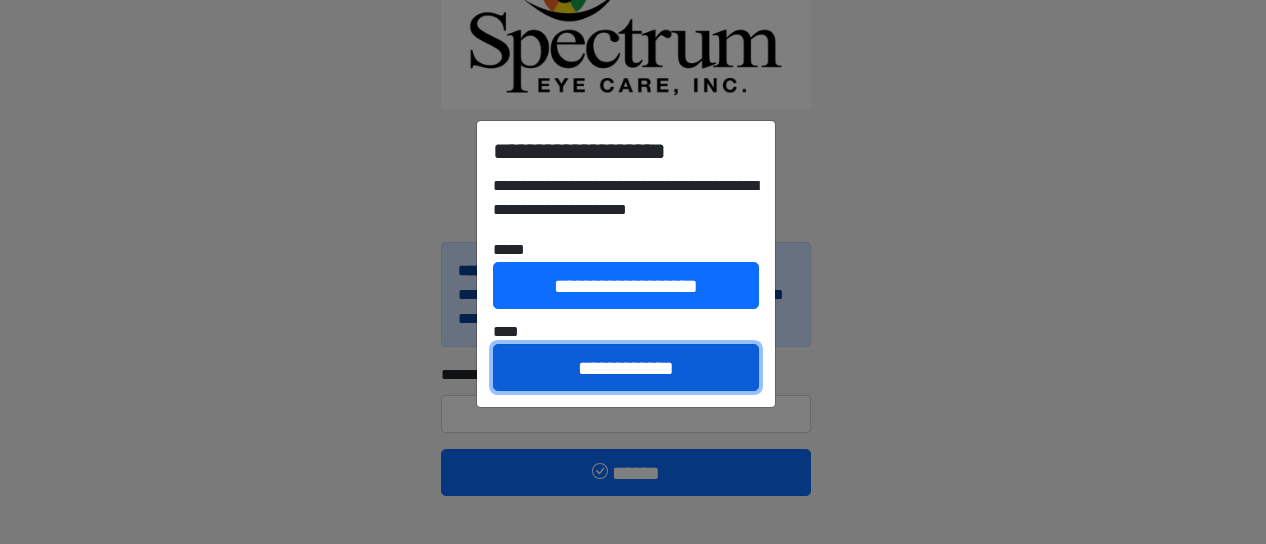 click on "**********" at bounding box center (626, 367) 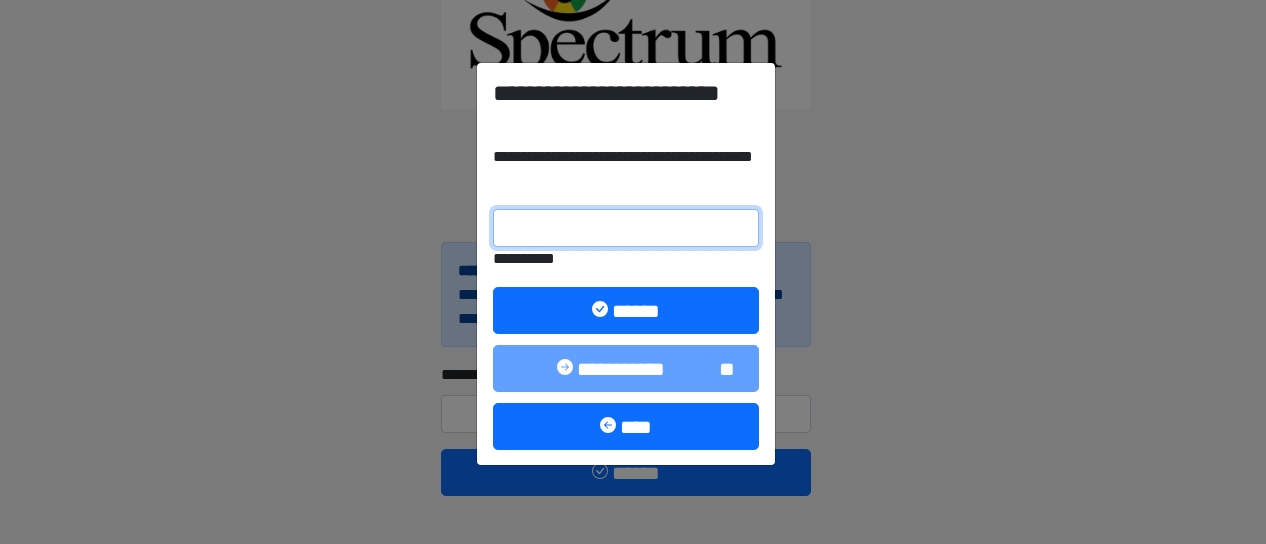 click on "**********" at bounding box center [626, 228] 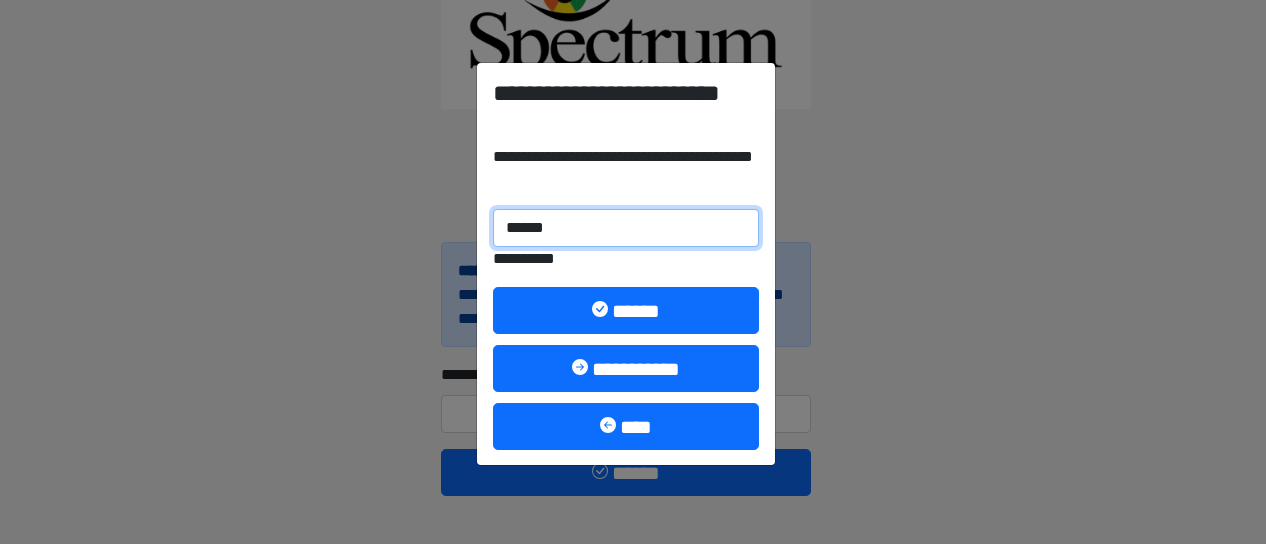 type on "******" 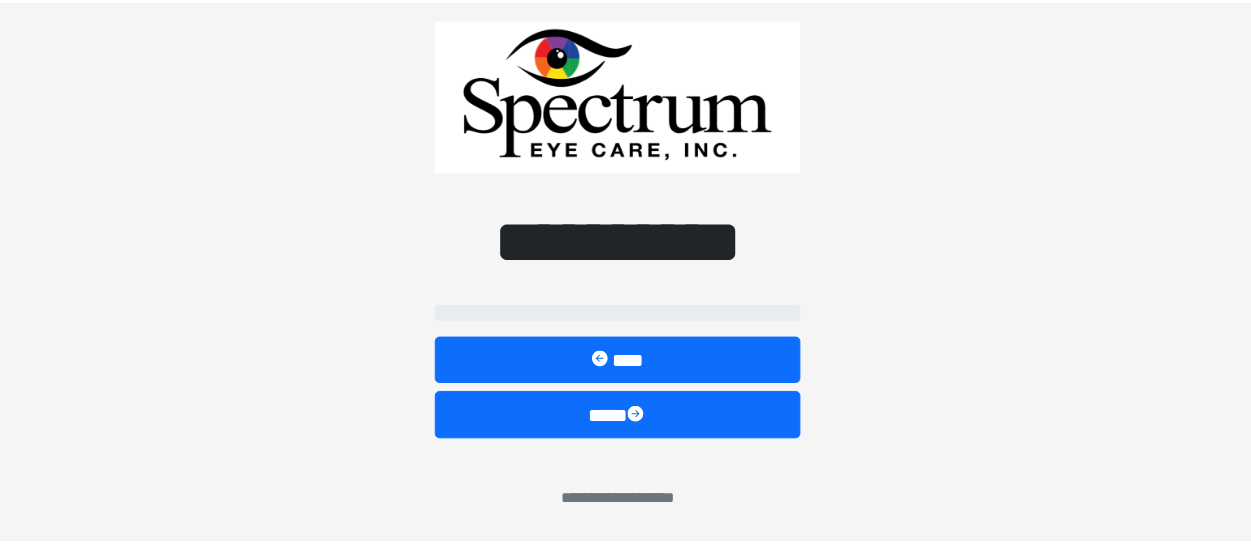 scroll, scrollTop: 35, scrollLeft: 0, axis: vertical 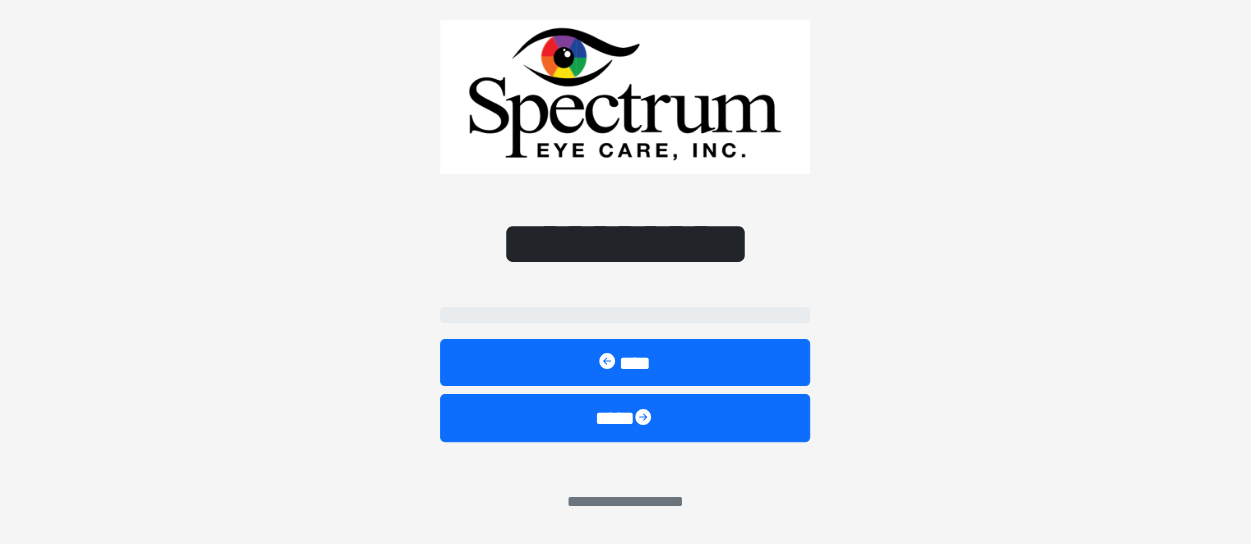 select on "**" 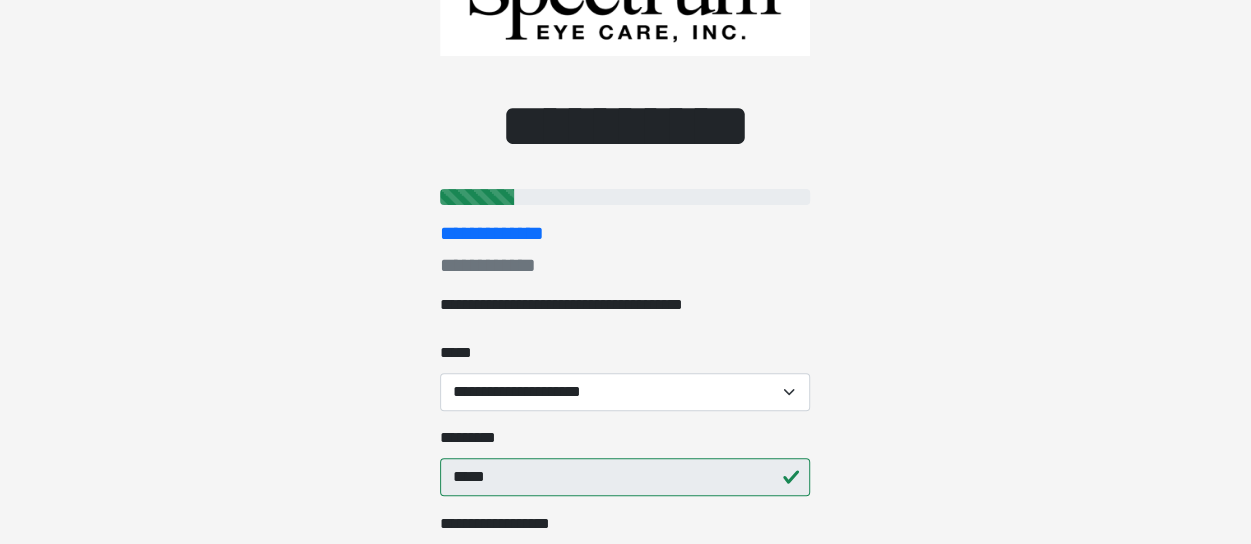 scroll, scrollTop: 200, scrollLeft: 0, axis: vertical 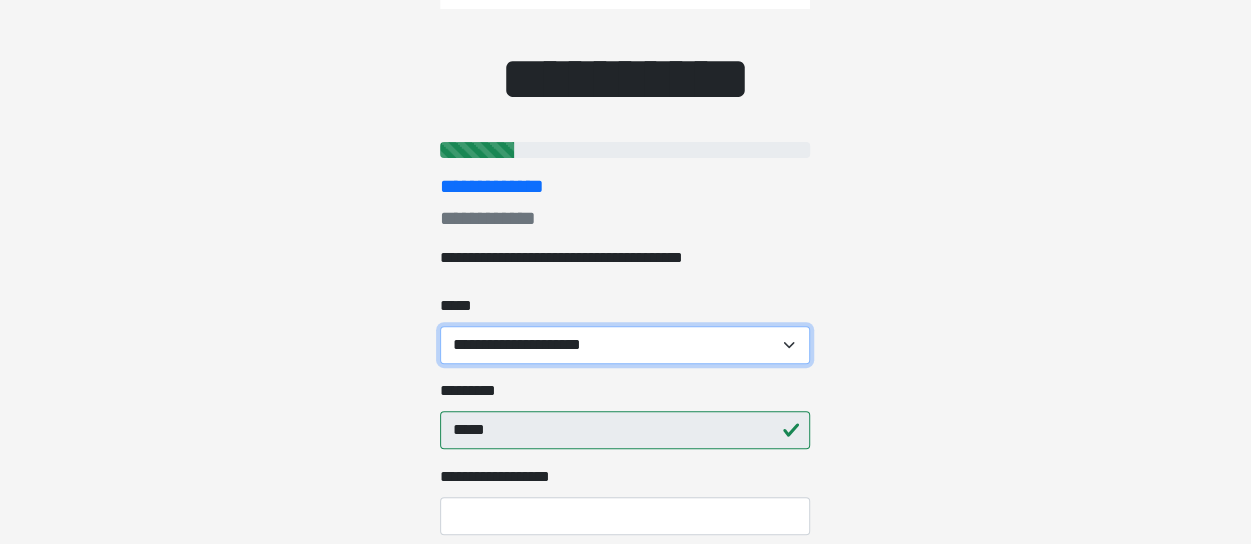 click on "**********" at bounding box center [625, 345] 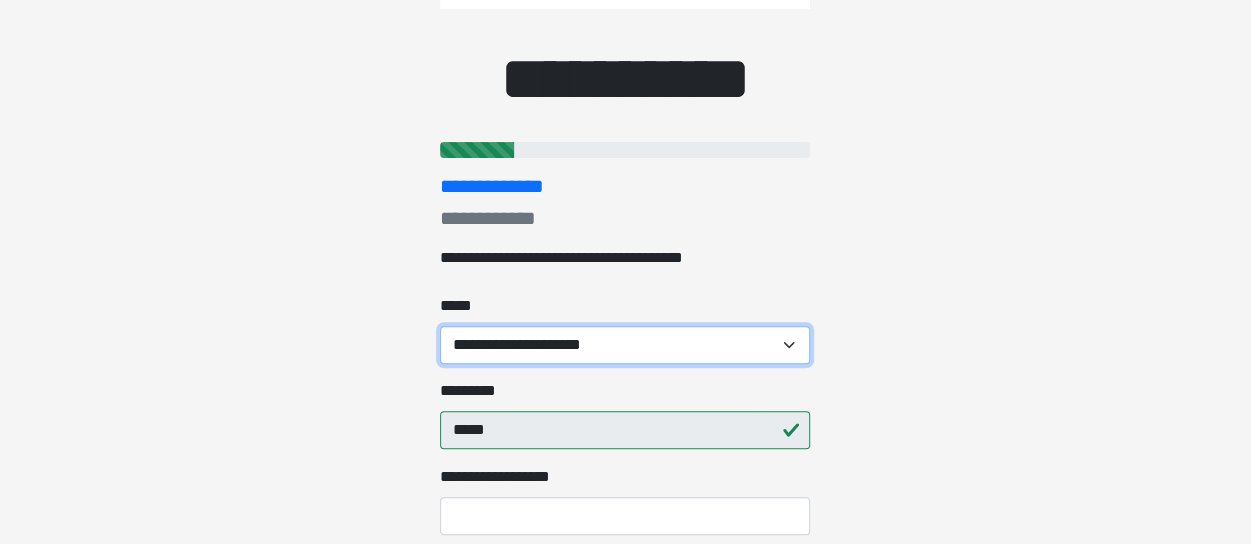 select on "****" 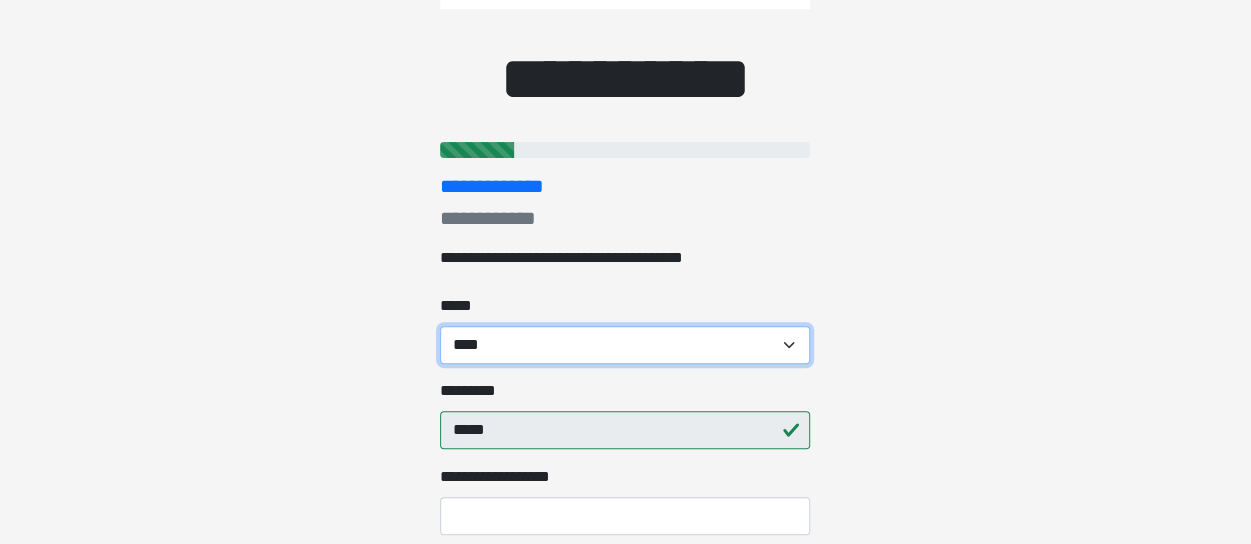 click on "**********" at bounding box center [625, 345] 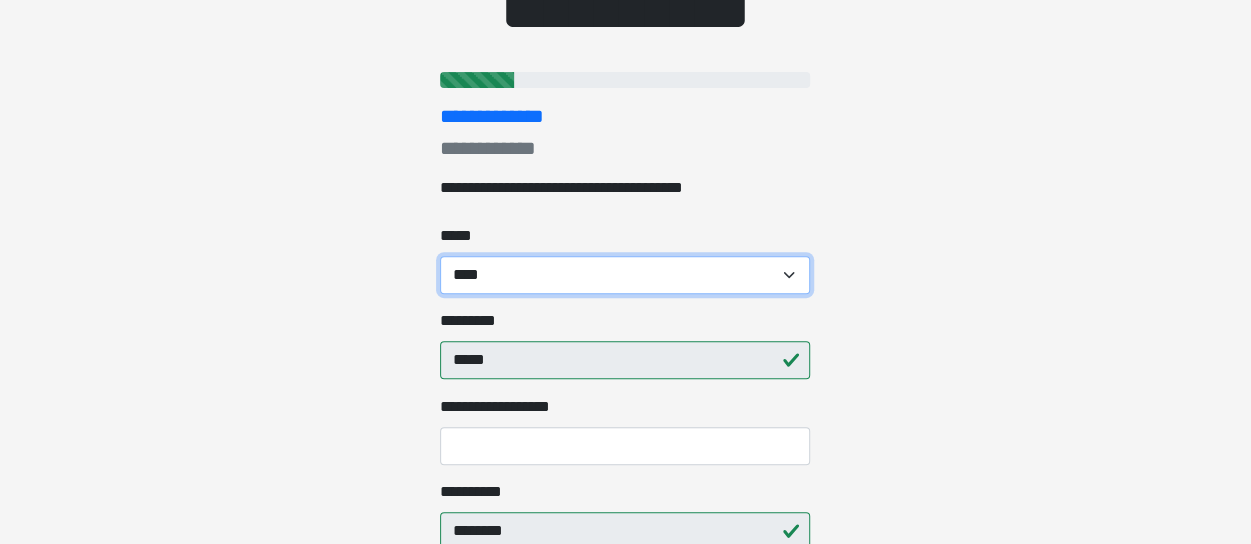 scroll, scrollTop: 300, scrollLeft: 0, axis: vertical 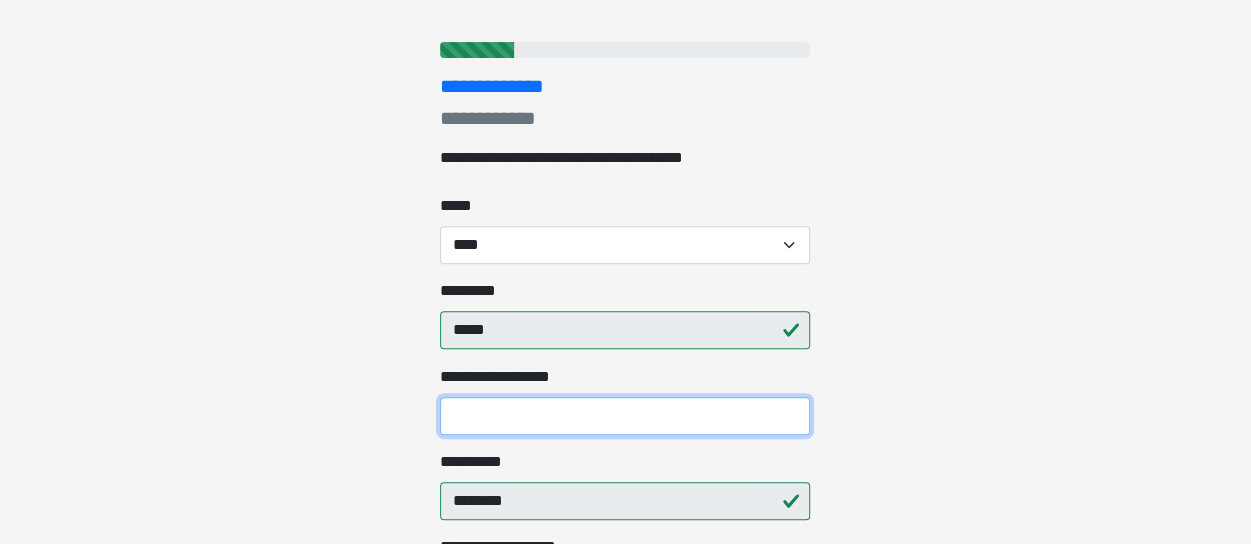 click on "**********" at bounding box center (625, 416) 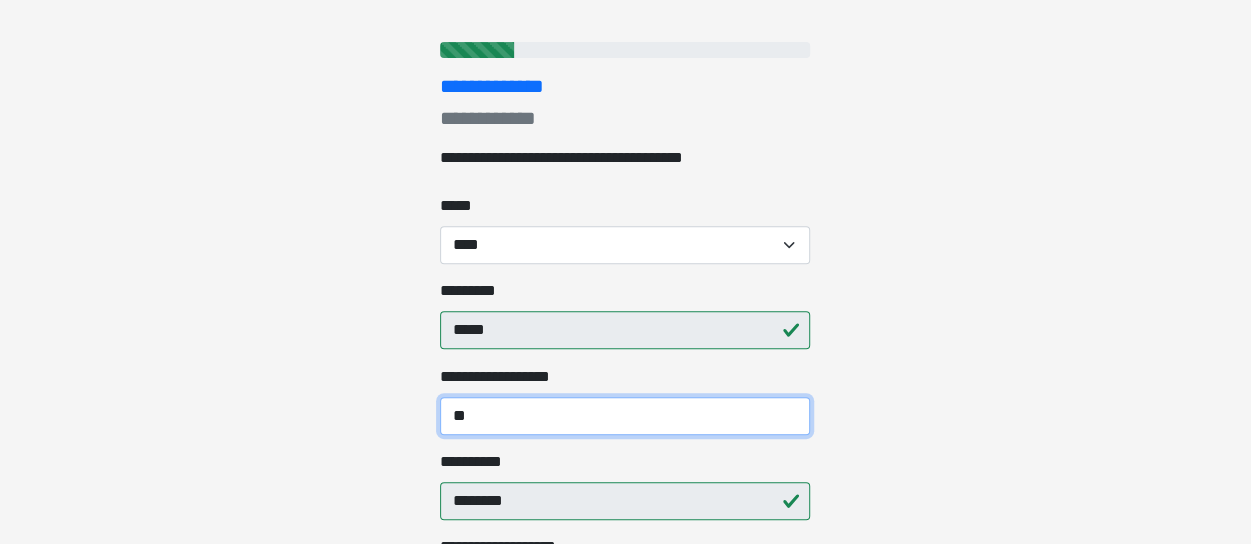 type on "*" 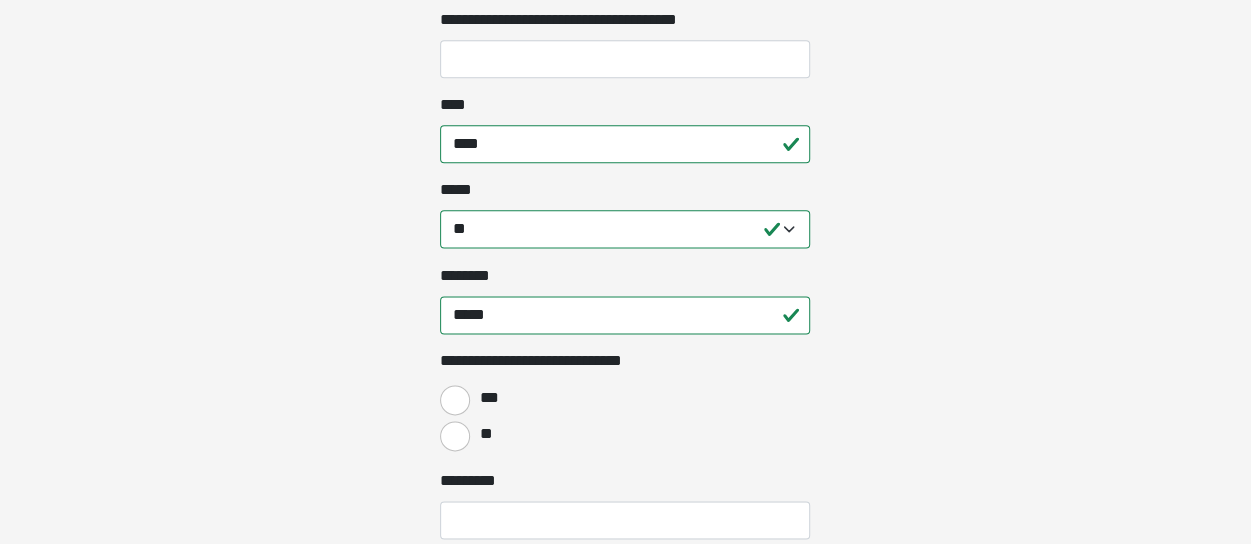 scroll, scrollTop: 1200, scrollLeft: 0, axis: vertical 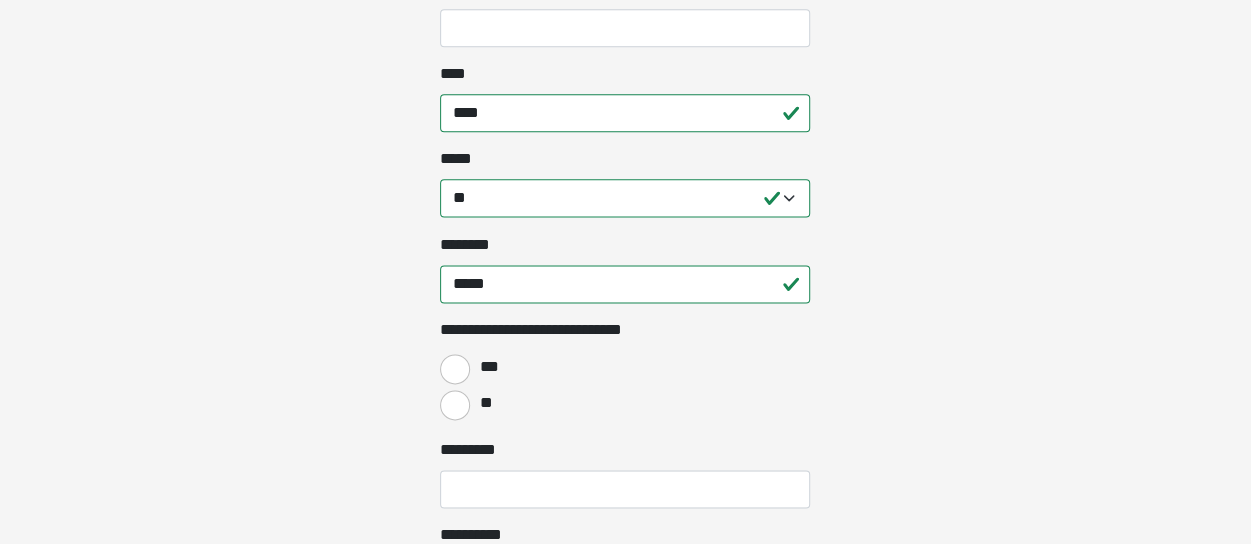 type on "******" 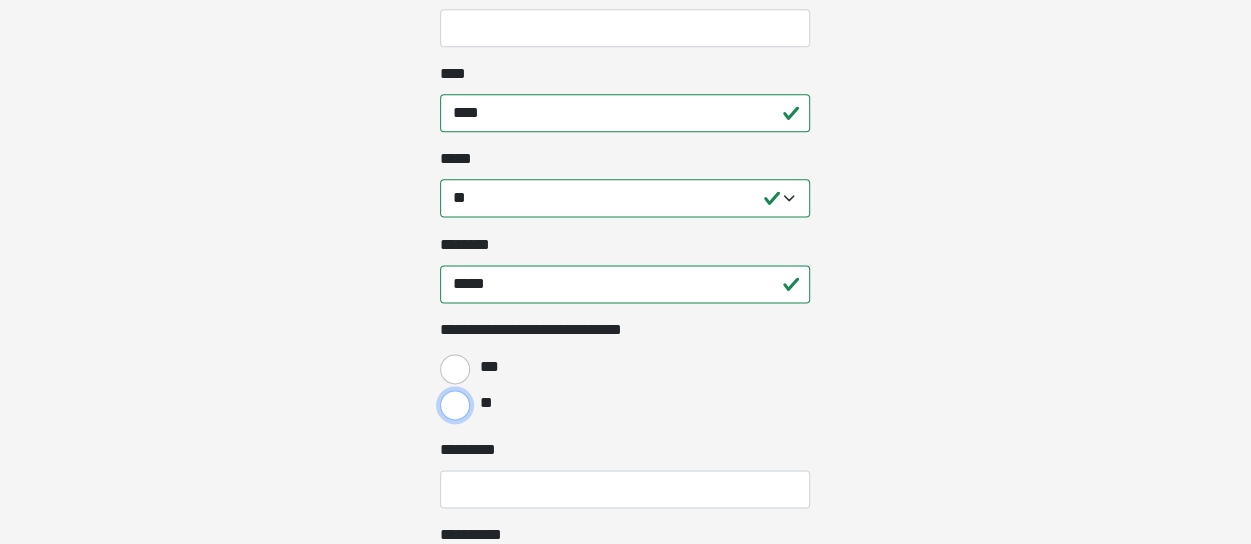 click on "**" at bounding box center (455, 405) 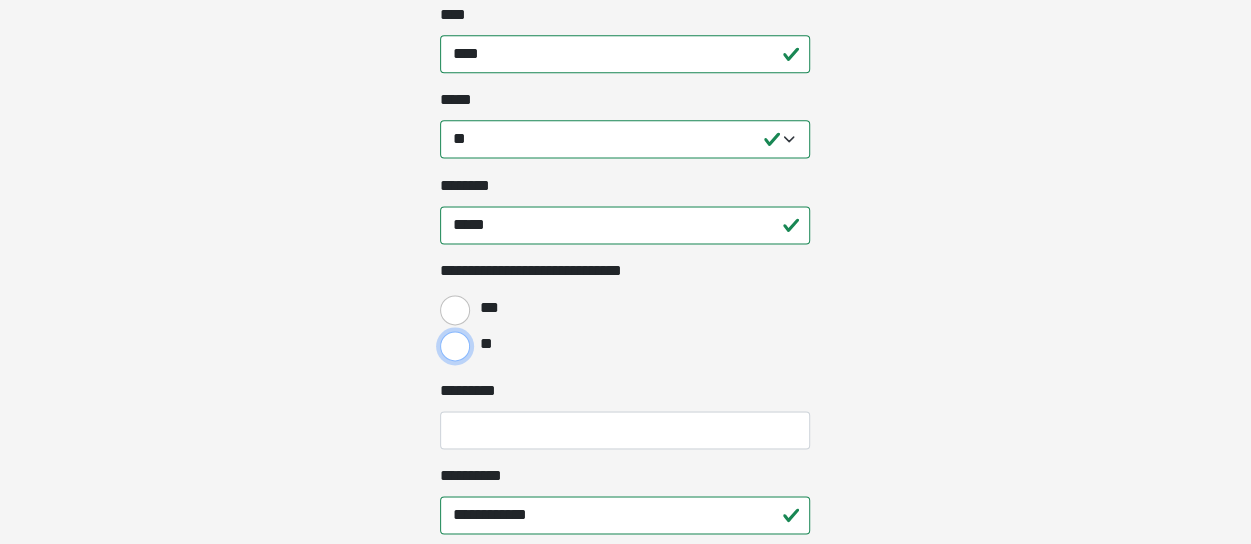 scroll, scrollTop: 1300, scrollLeft: 0, axis: vertical 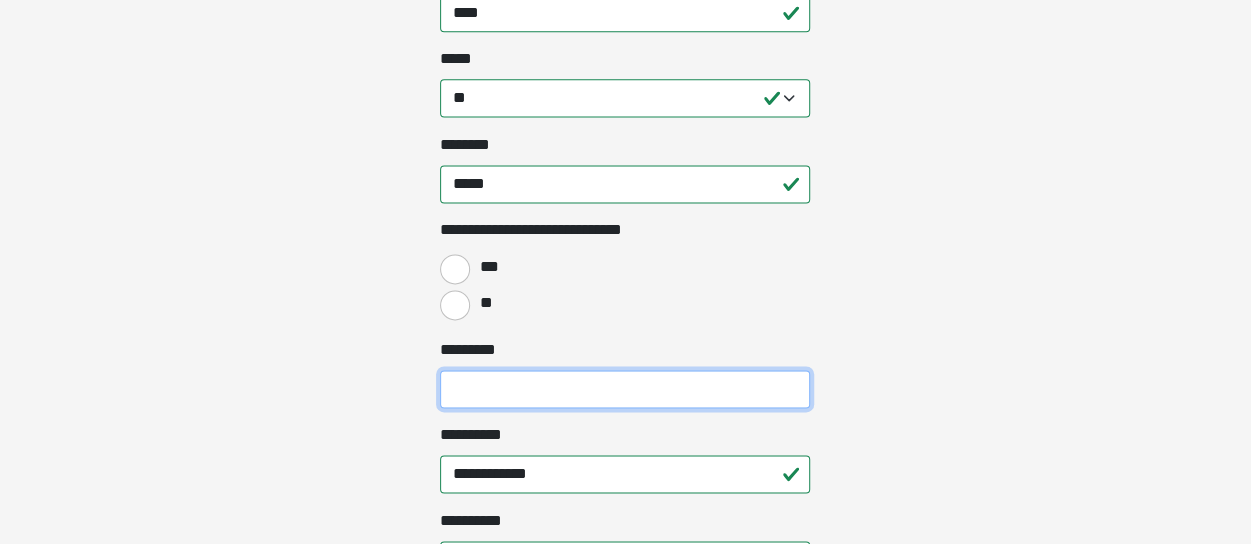 click on "*********" at bounding box center (625, 389) 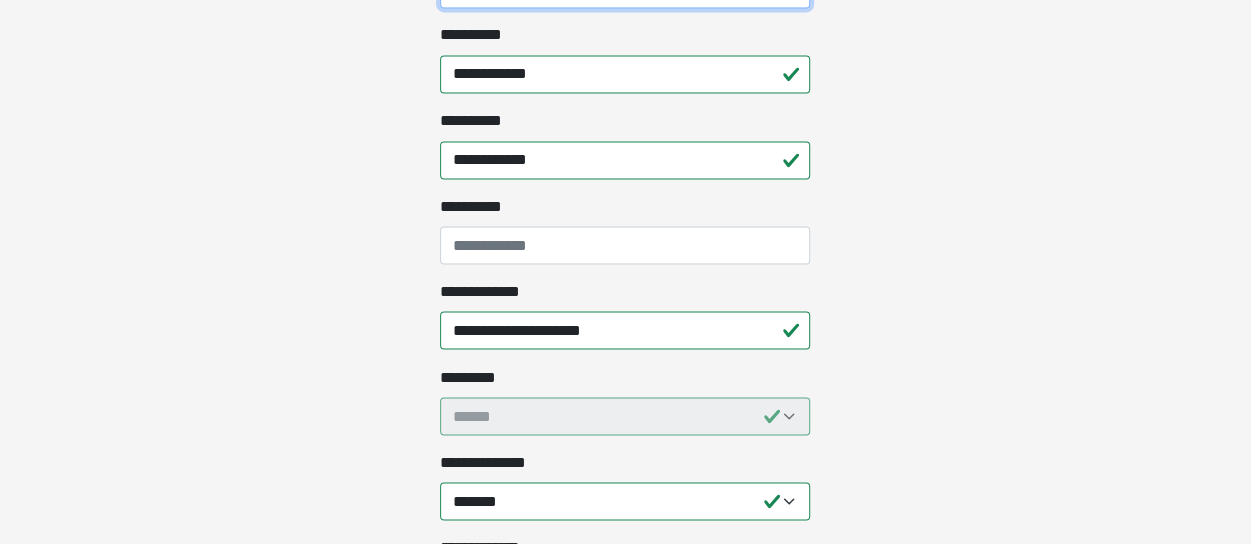 scroll, scrollTop: 1800, scrollLeft: 0, axis: vertical 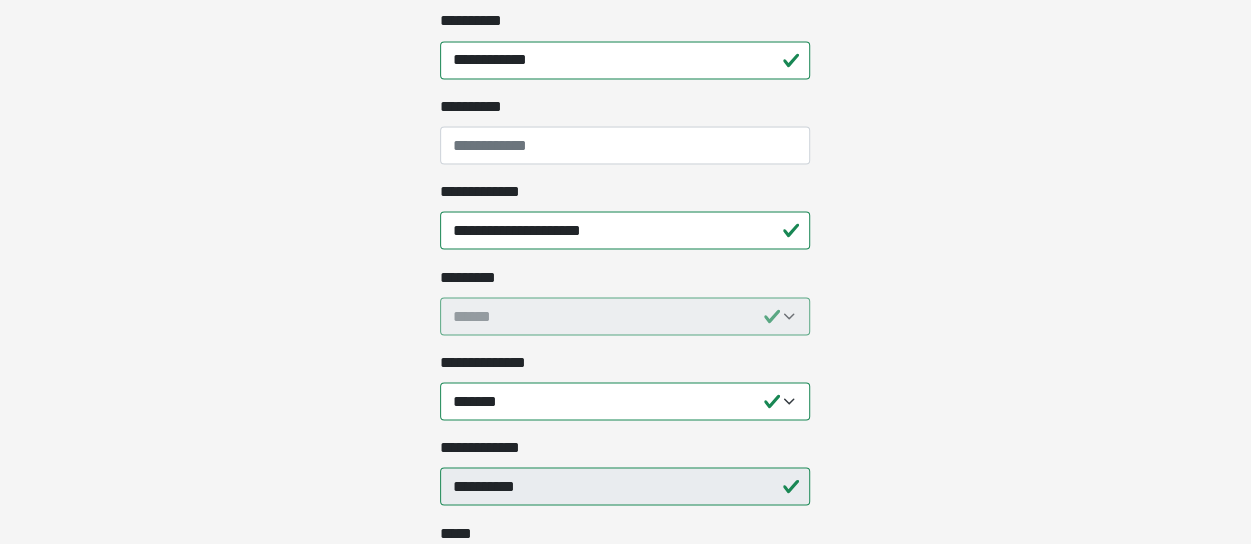 type on "*******" 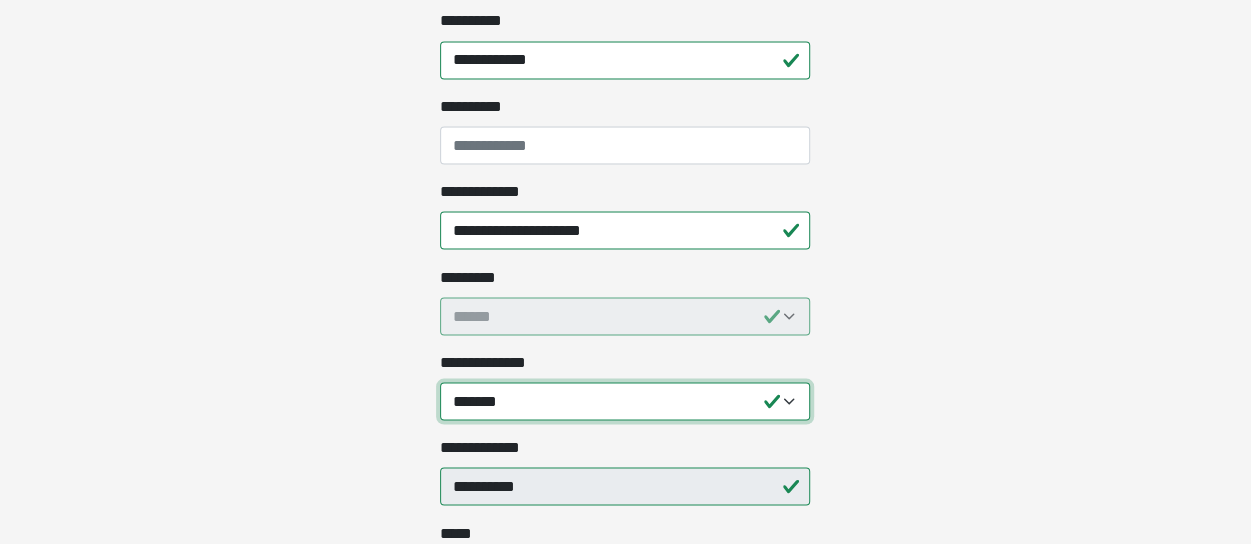 click on "**********" at bounding box center [625, 401] 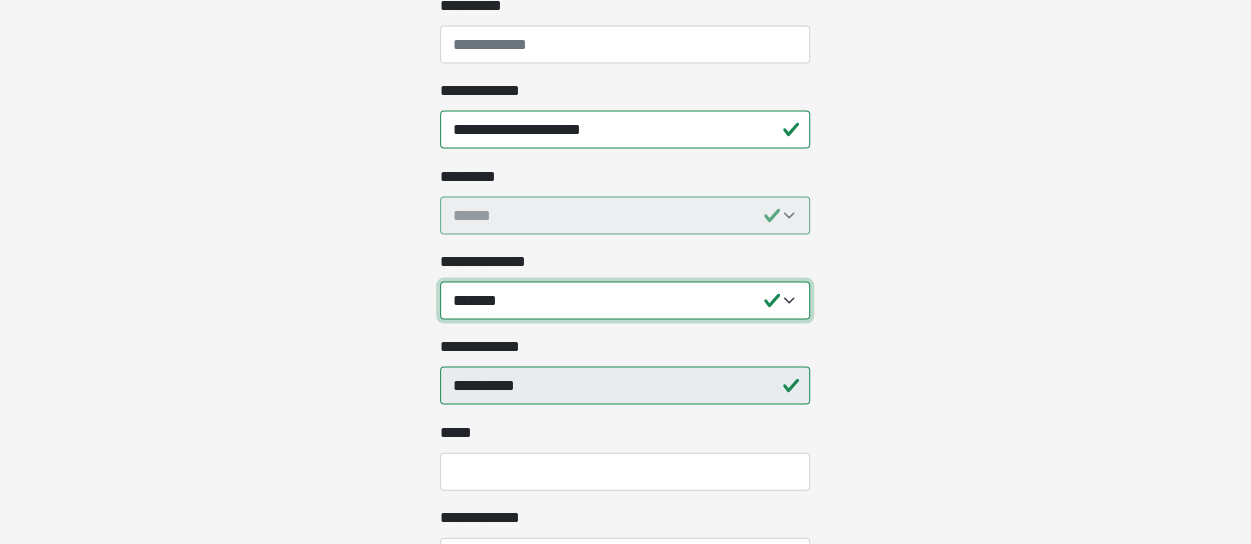 scroll, scrollTop: 2000, scrollLeft: 0, axis: vertical 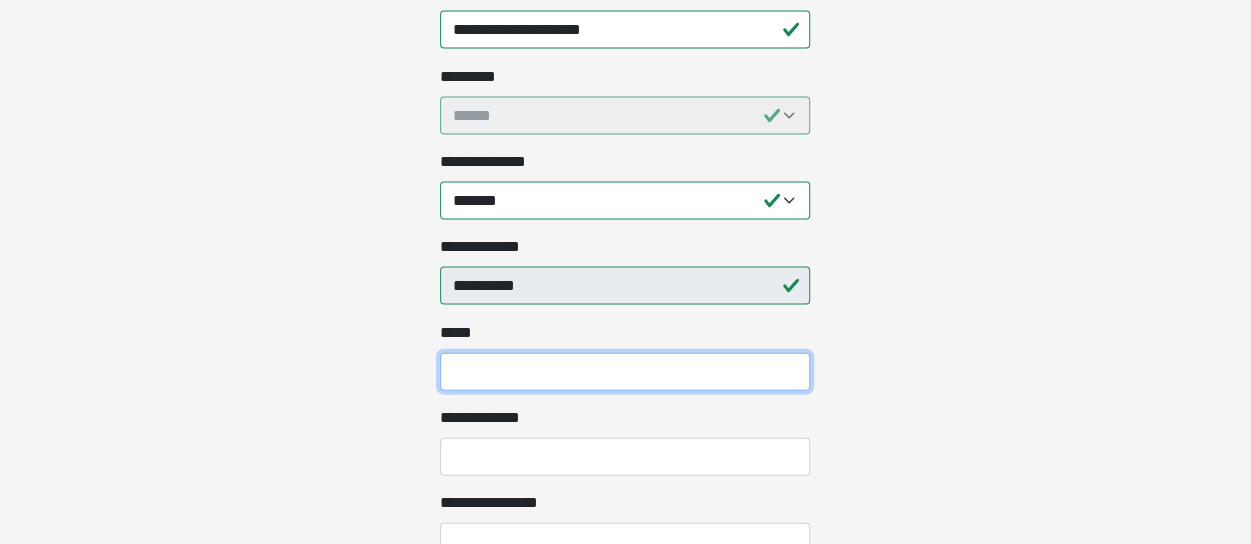 click on "*** *" at bounding box center [625, 372] 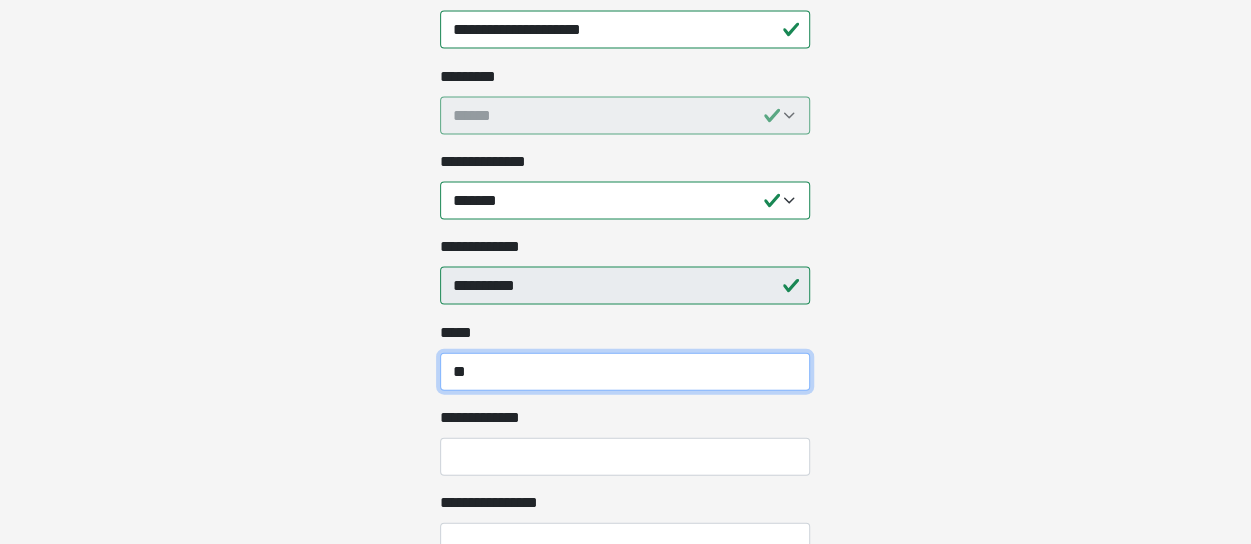 type on "**" 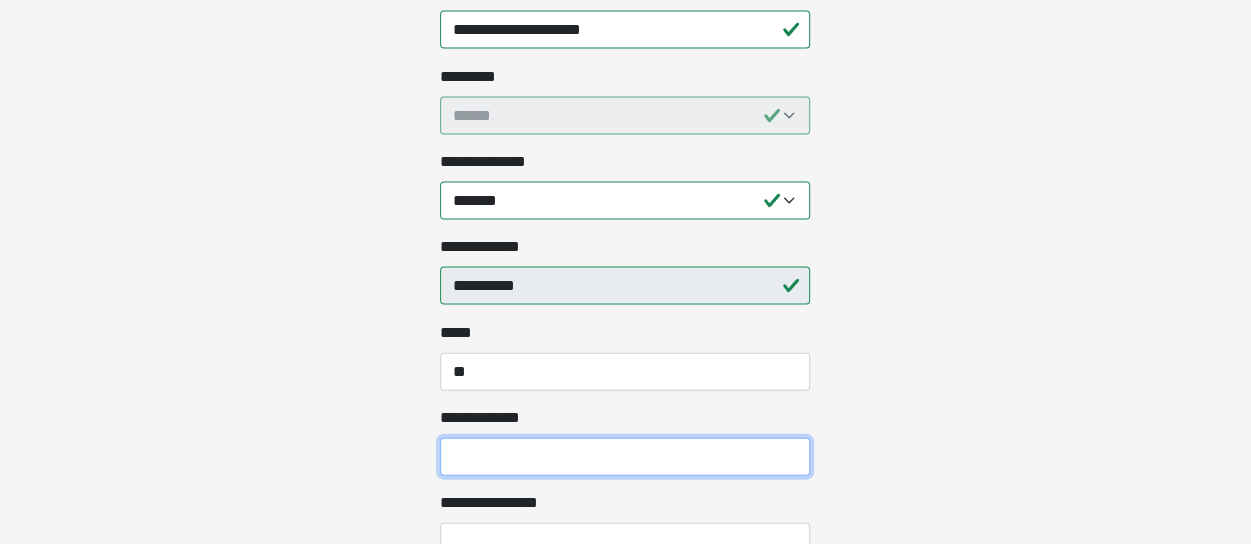 click on "**********" at bounding box center (625, 457) 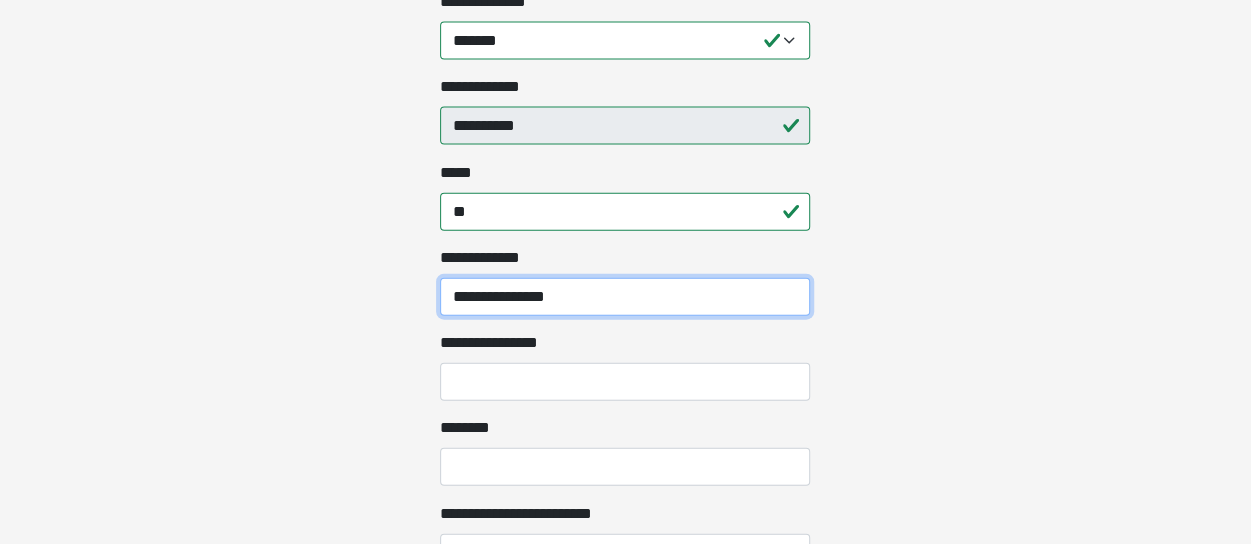 scroll, scrollTop: 2200, scrollLeft: 0, axis: vertical 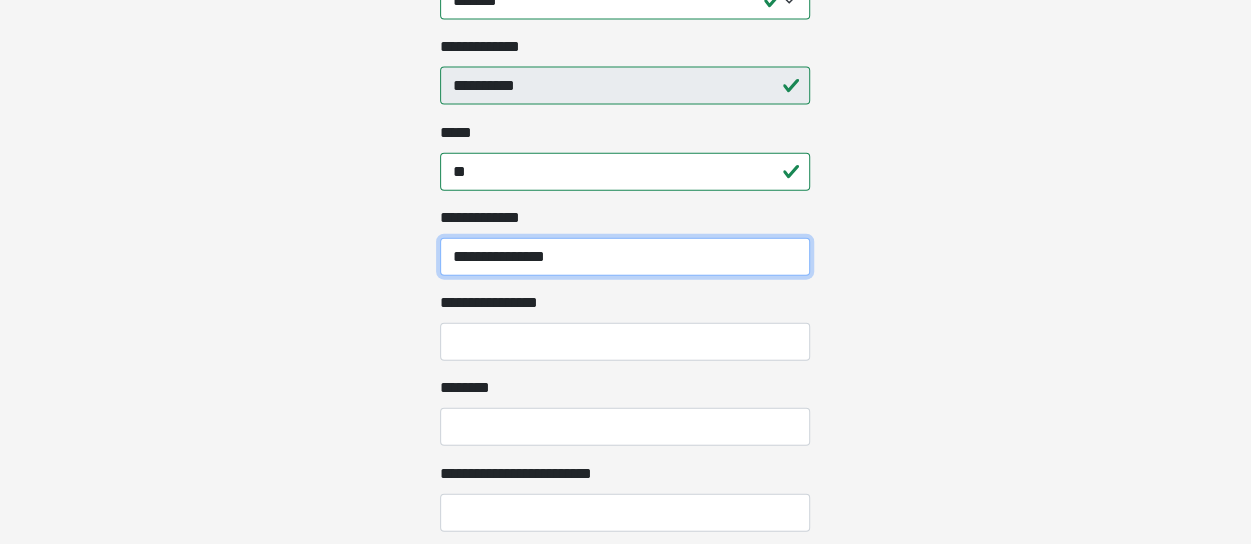 type on "**********" 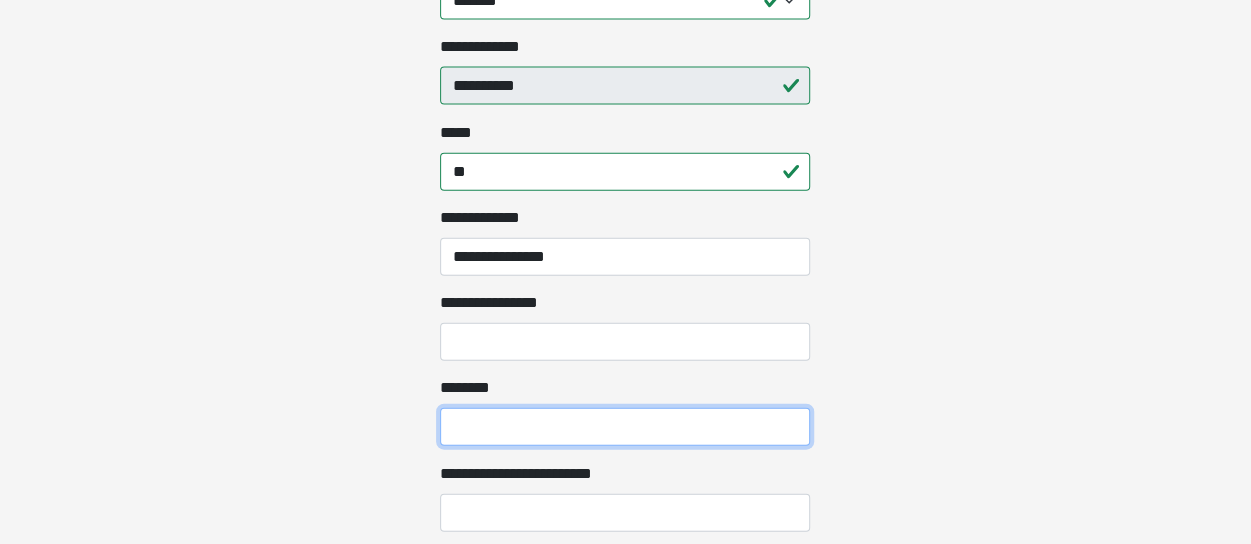 click on "********" at bounding box center (625, 427) 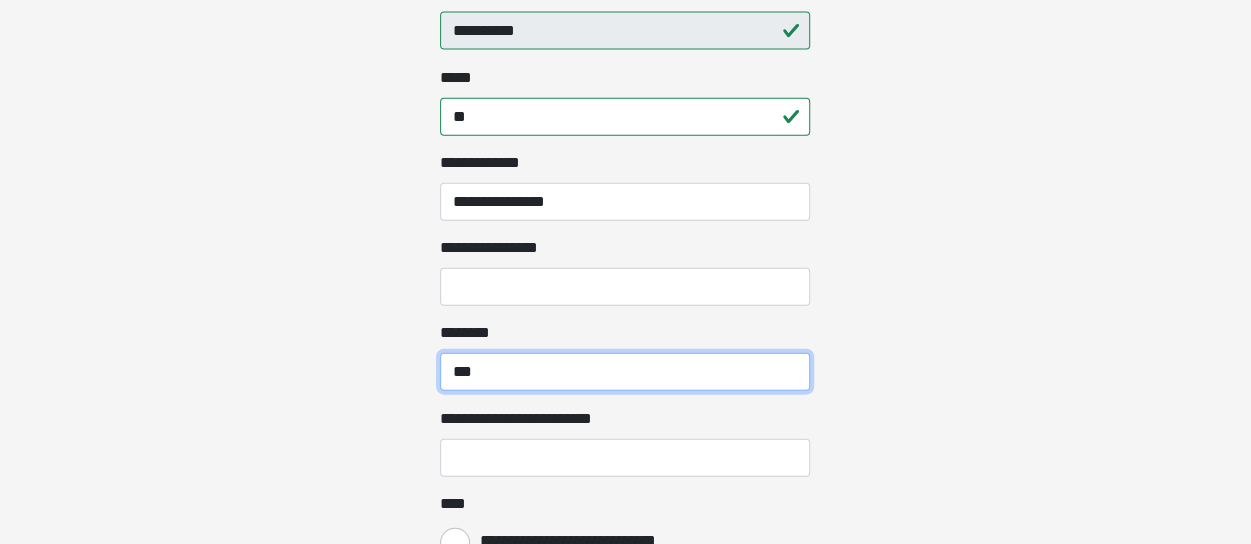 scroll, scrollTop: 2300, scrollLeft: 0, axis: vertical 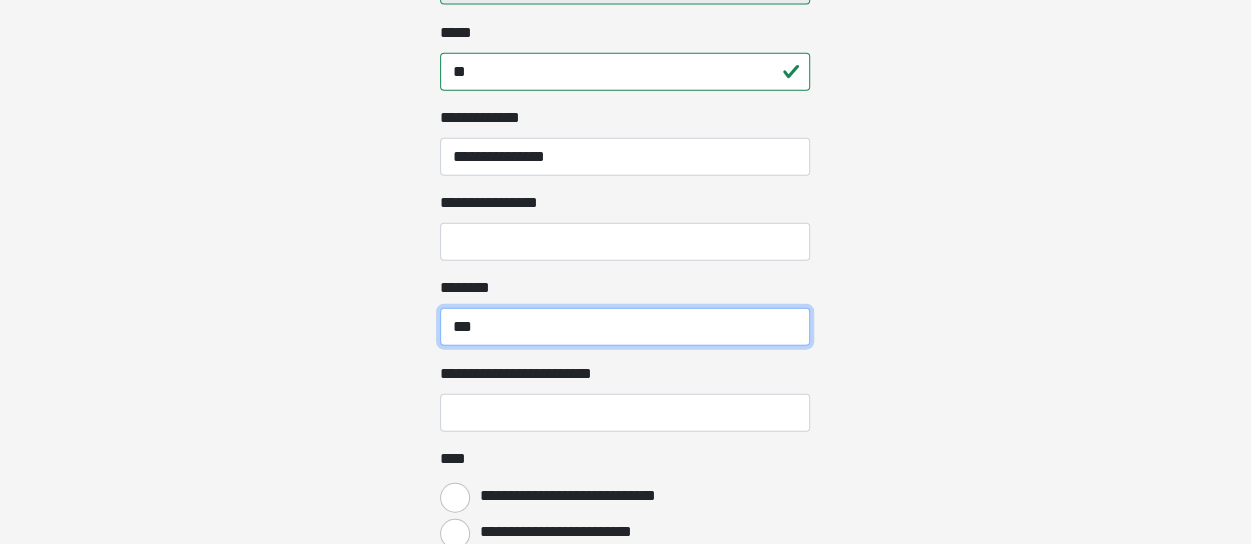 type on "***" 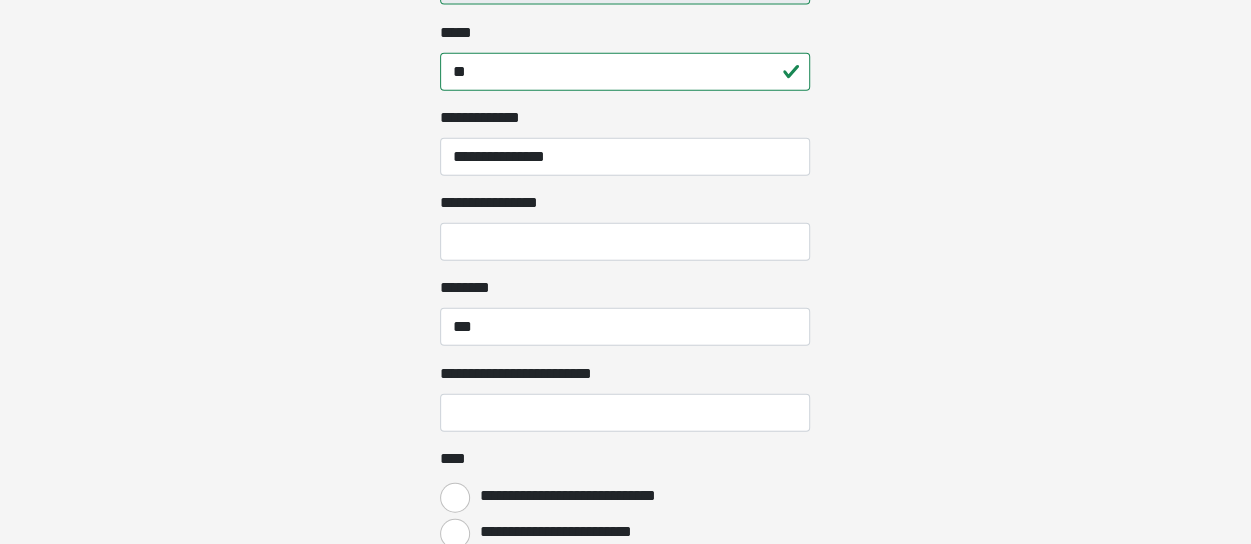 click on "**********" at bounding box center (625, -2028) 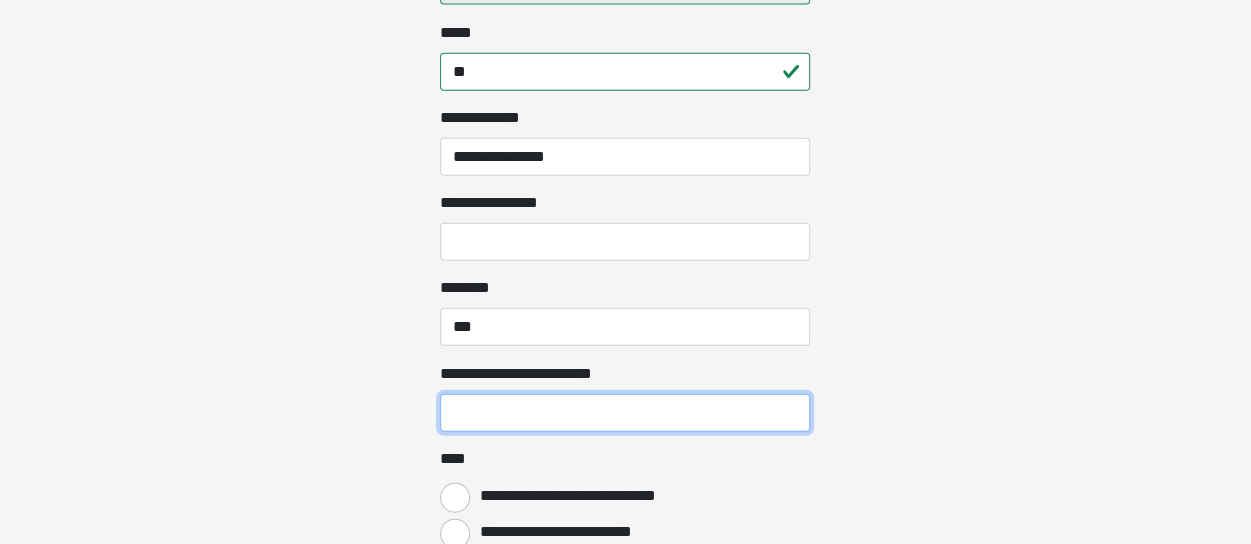 click on "**********" at bounding box center (625, 413) 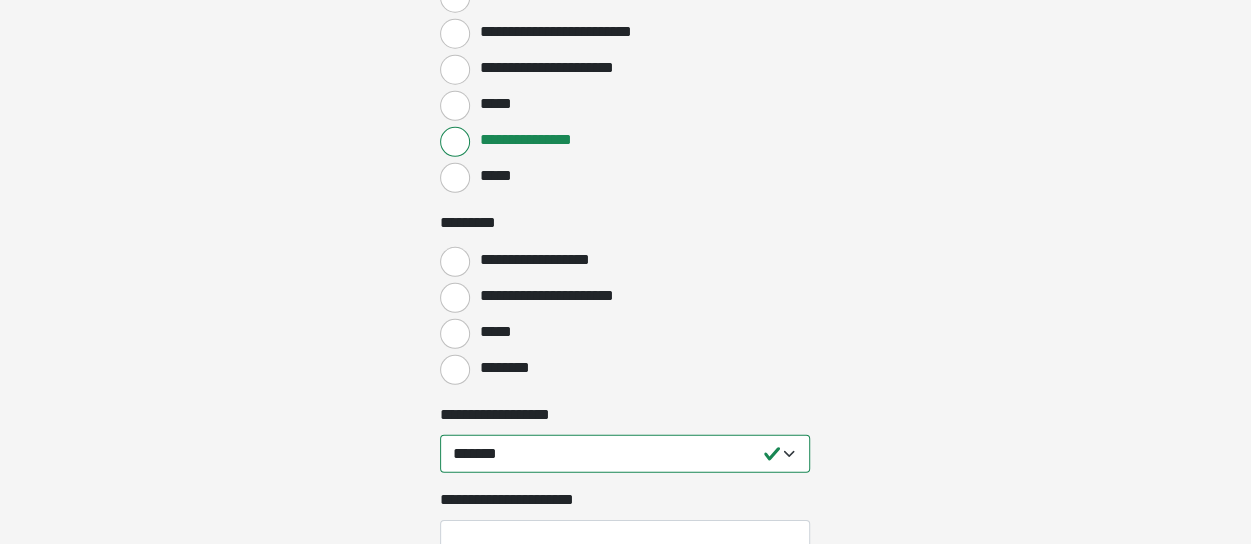 scroll, scrollTop: 2900, scrollLeft: 0, axis: vertical 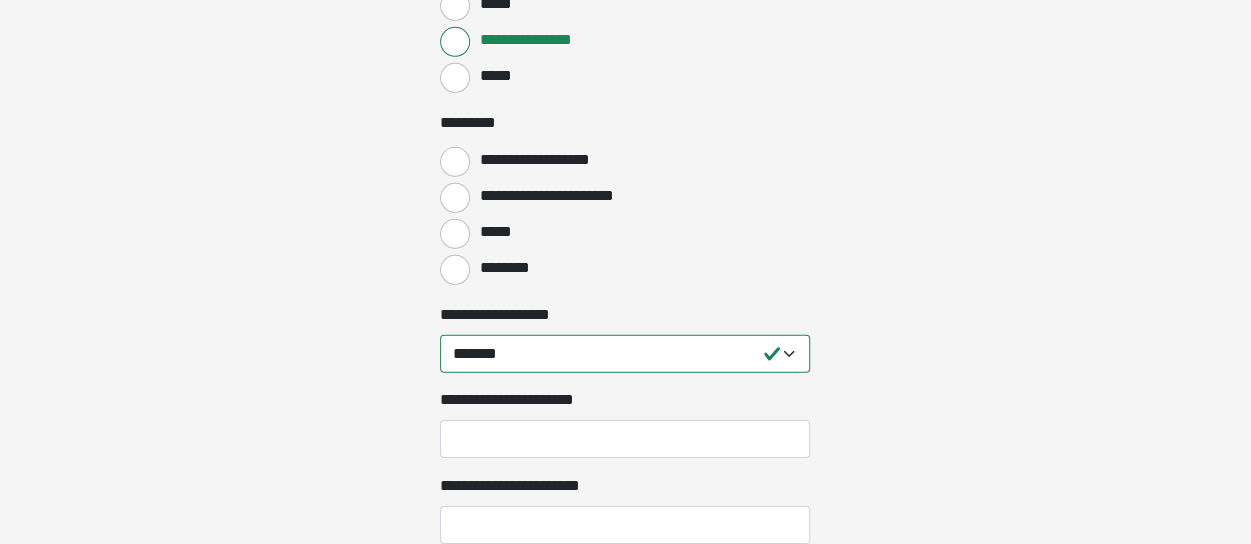 type on "**********" 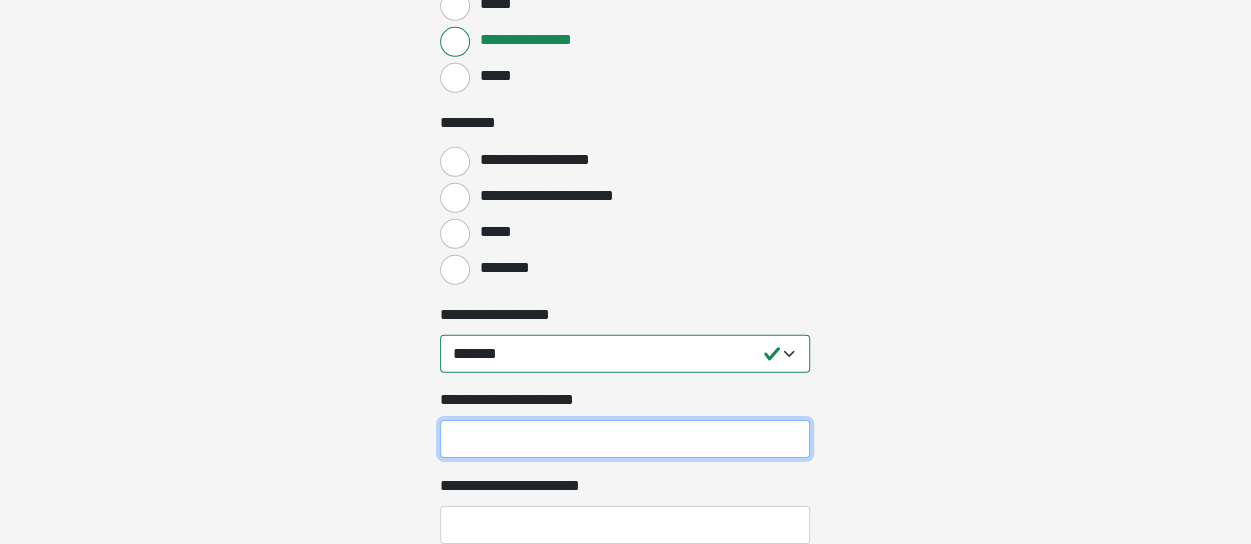 click on "**********" at bounding box center (625, 439) 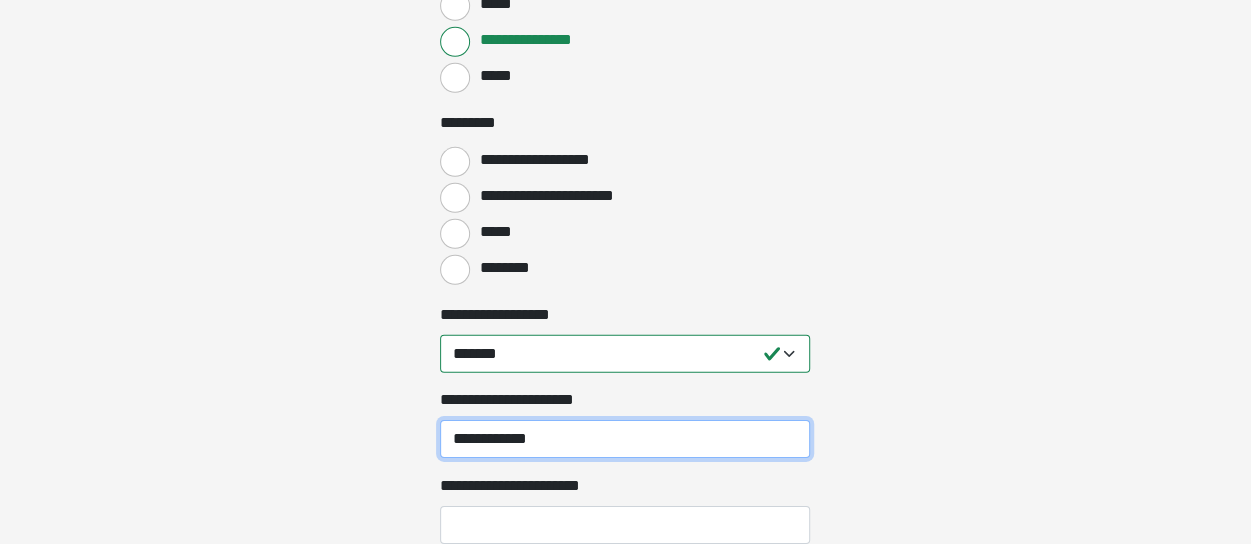 type on "**********" 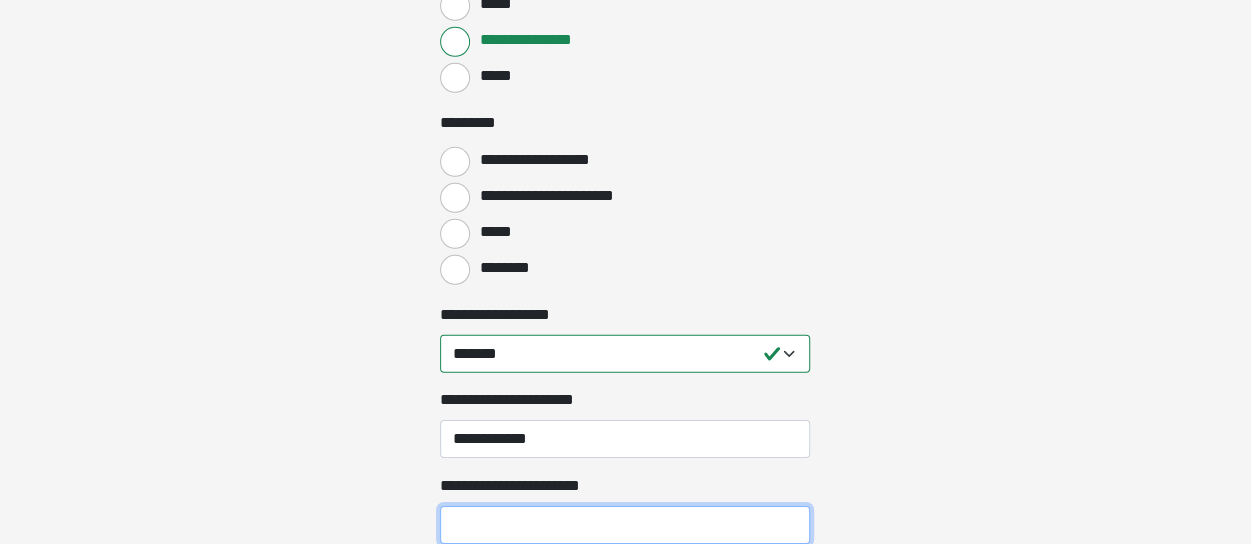 click on "**********" at bounding box center (625, 525) 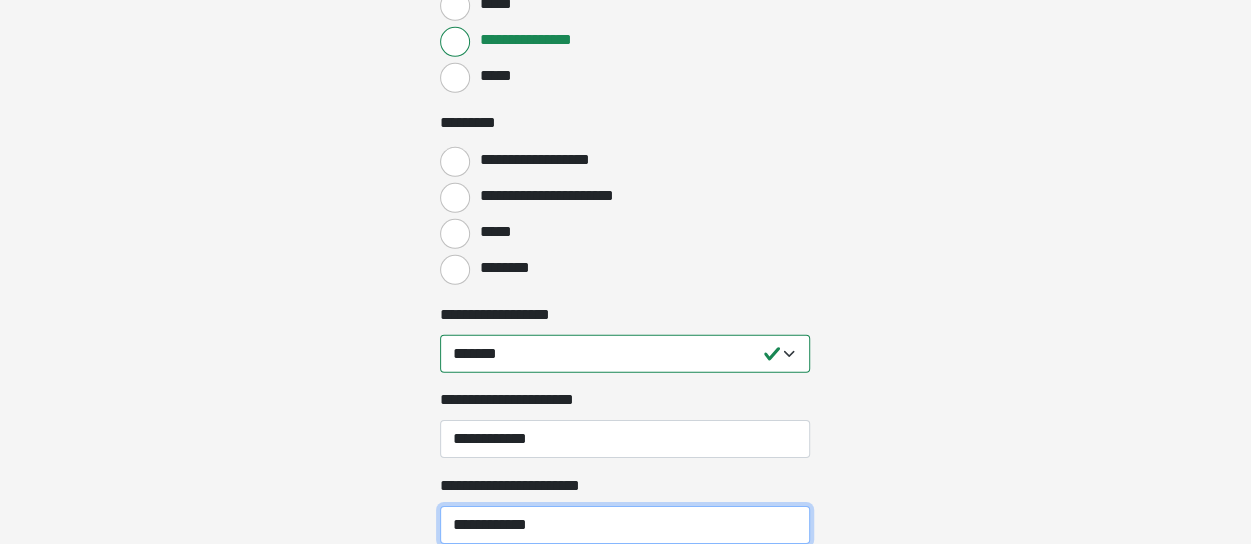 type on "**********" 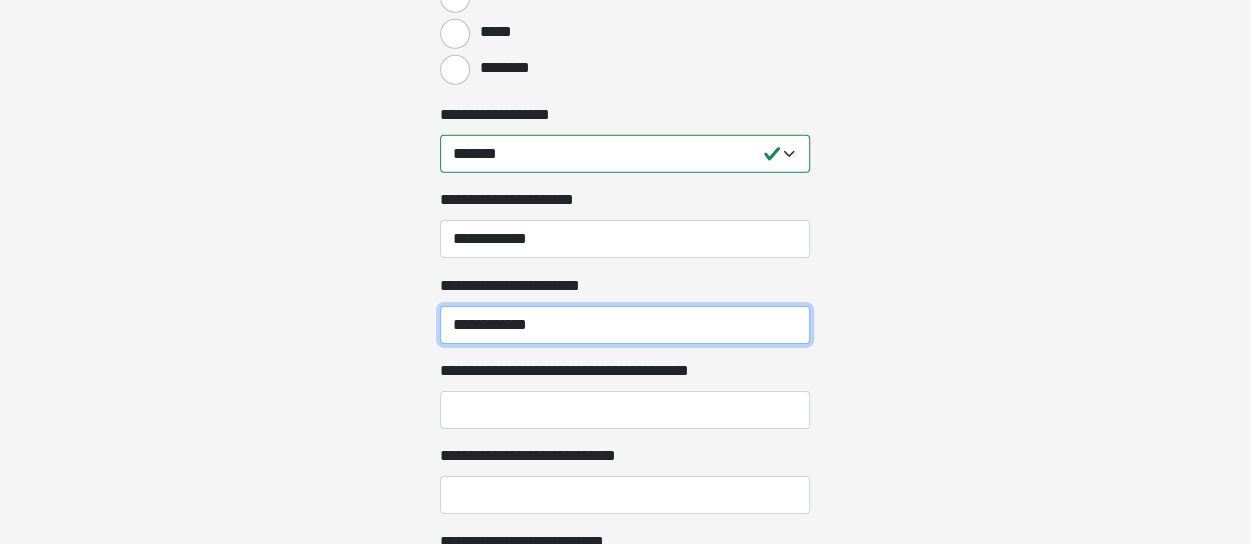 scroll, scrollTop: 3200, scrollLeft: 0, axis: vertical 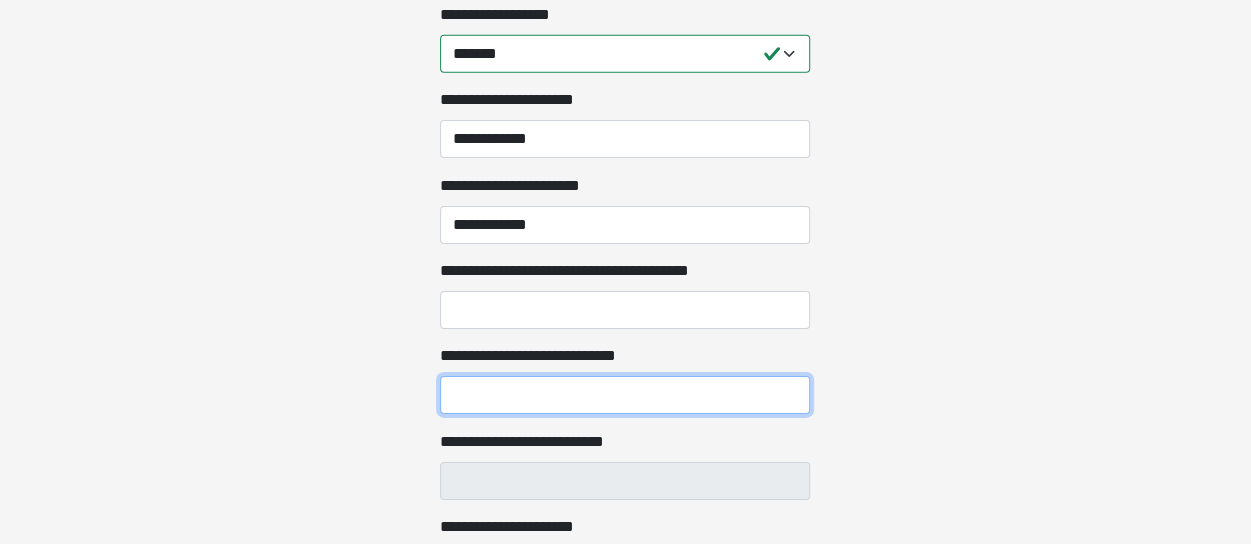 click on "**********" at bounding box center (625, 395) 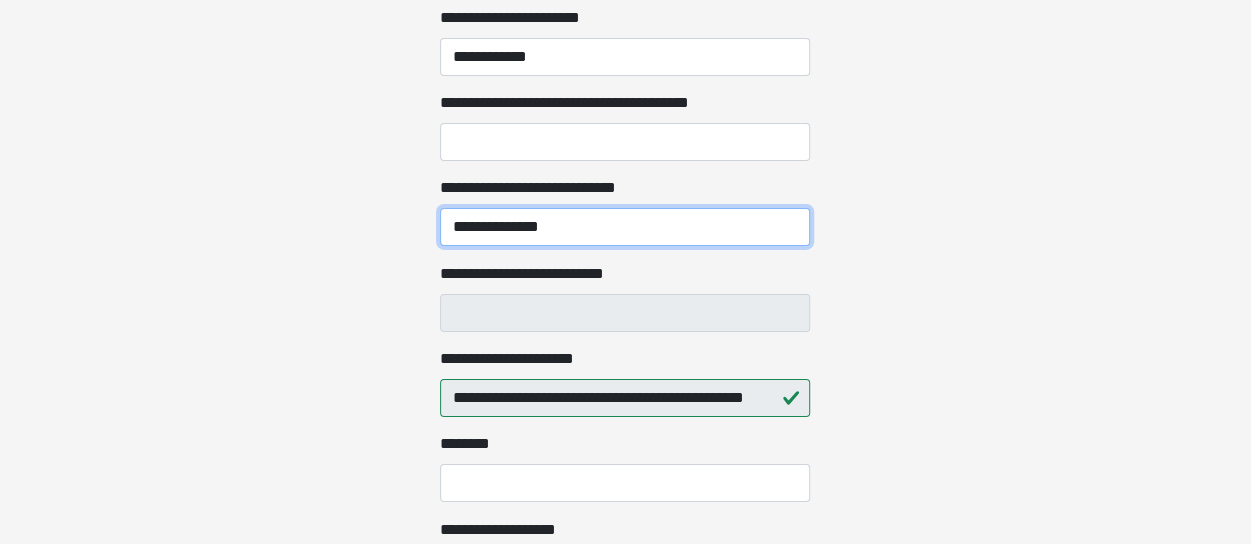 scroll, scrollTop: 3400, scrollLeft: 0, axis: vertical 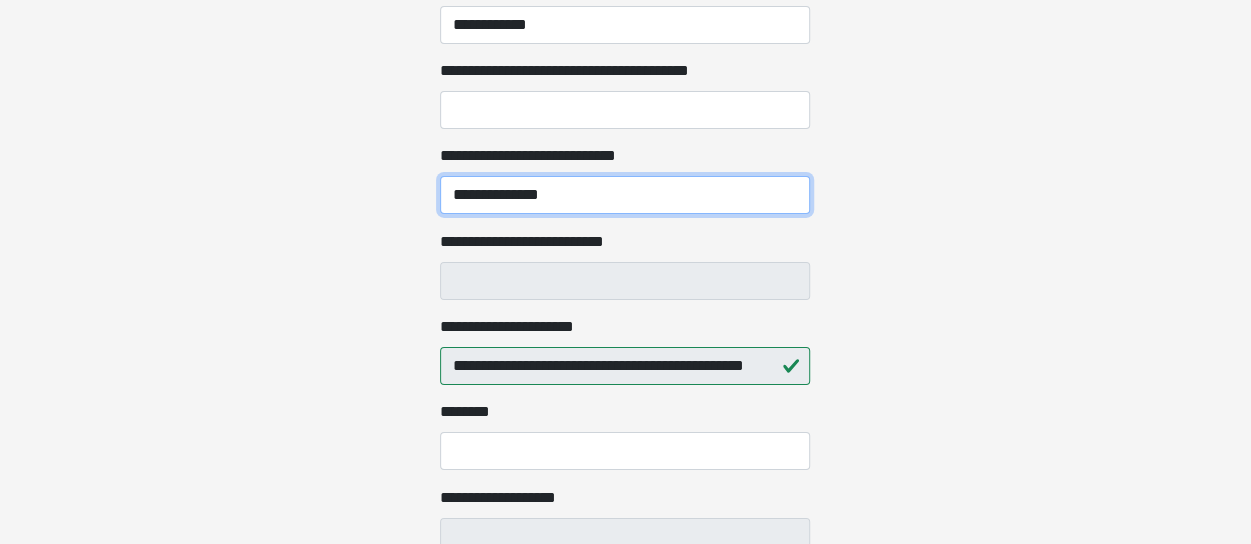 type on "**********" 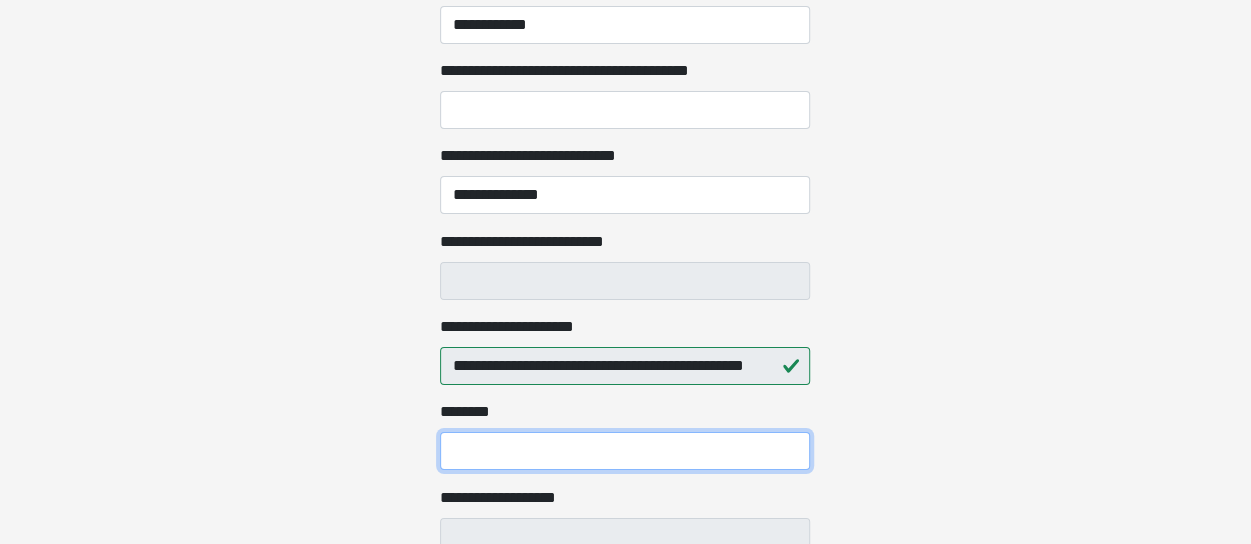 click on "********" at bounding box center [625, 451] 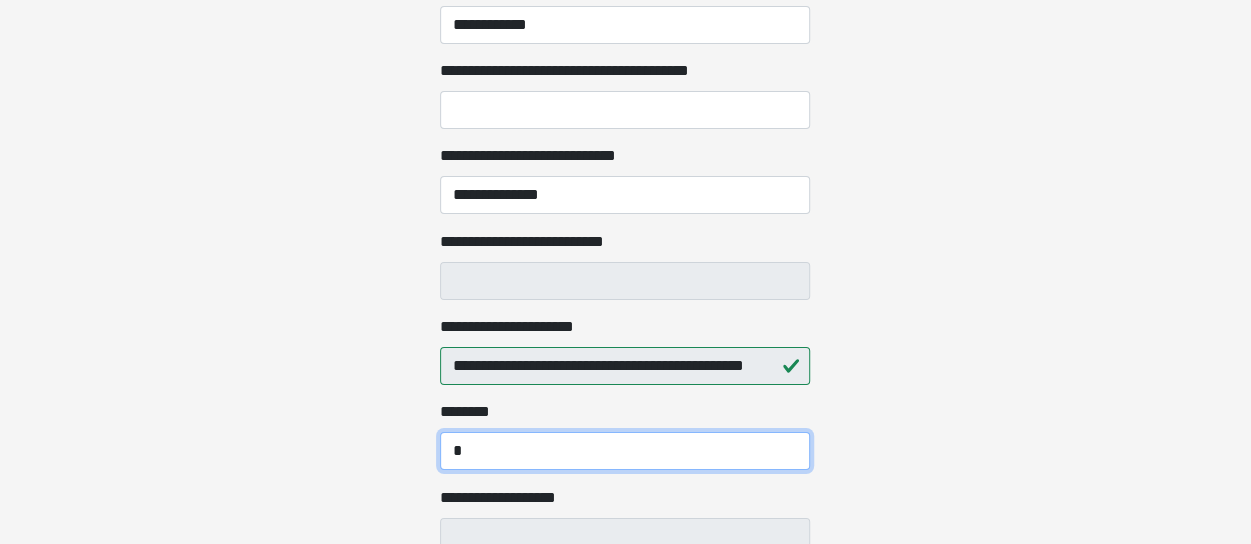 type on "*" 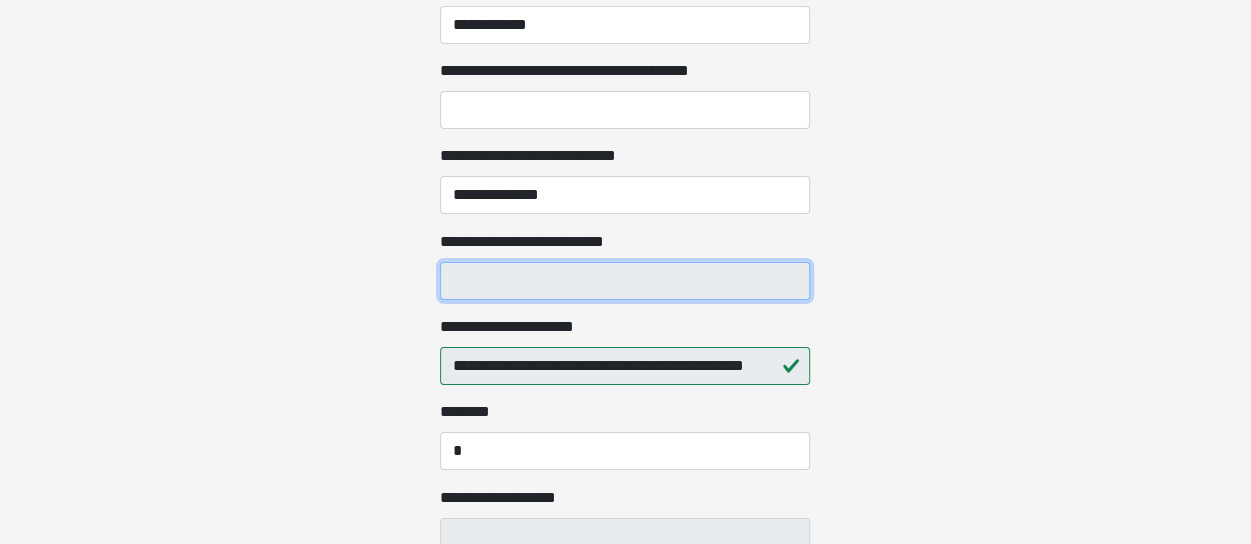 click on "**********" at bounding box center (625, 281) 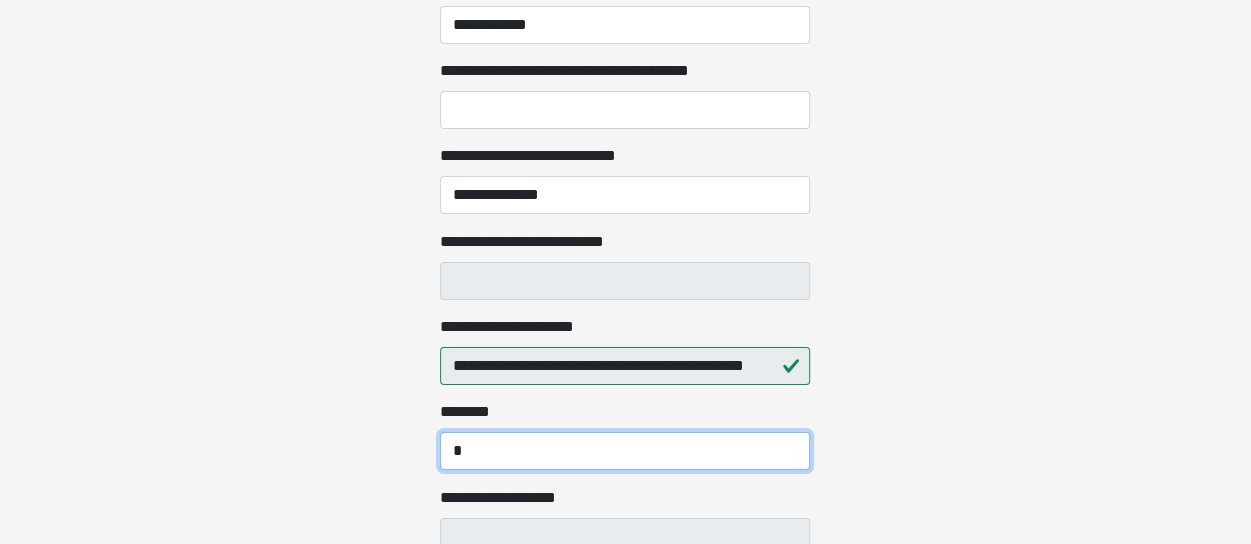 click on "*" at bounding box center [625, 451] 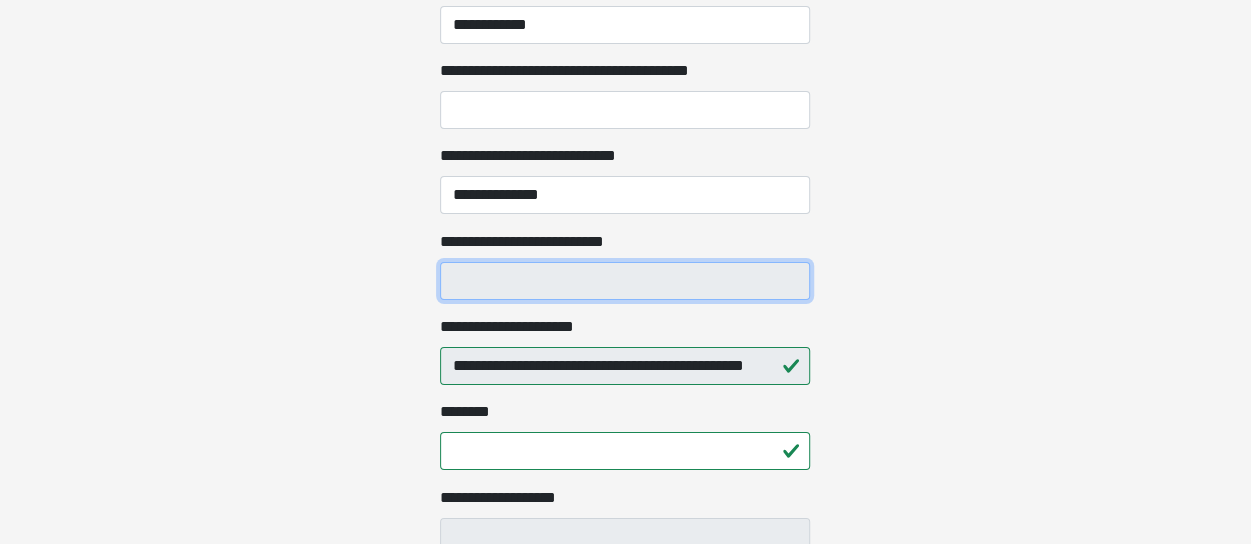 click on "**********" at bounding box center (625, 281) 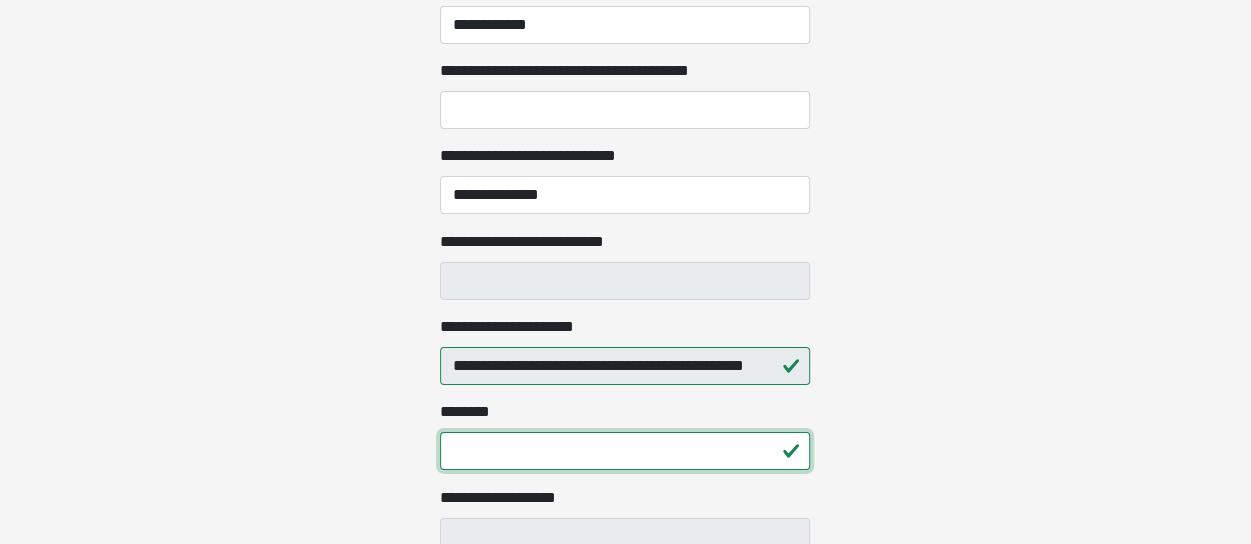click on "********" at bounding box center [625, 451] 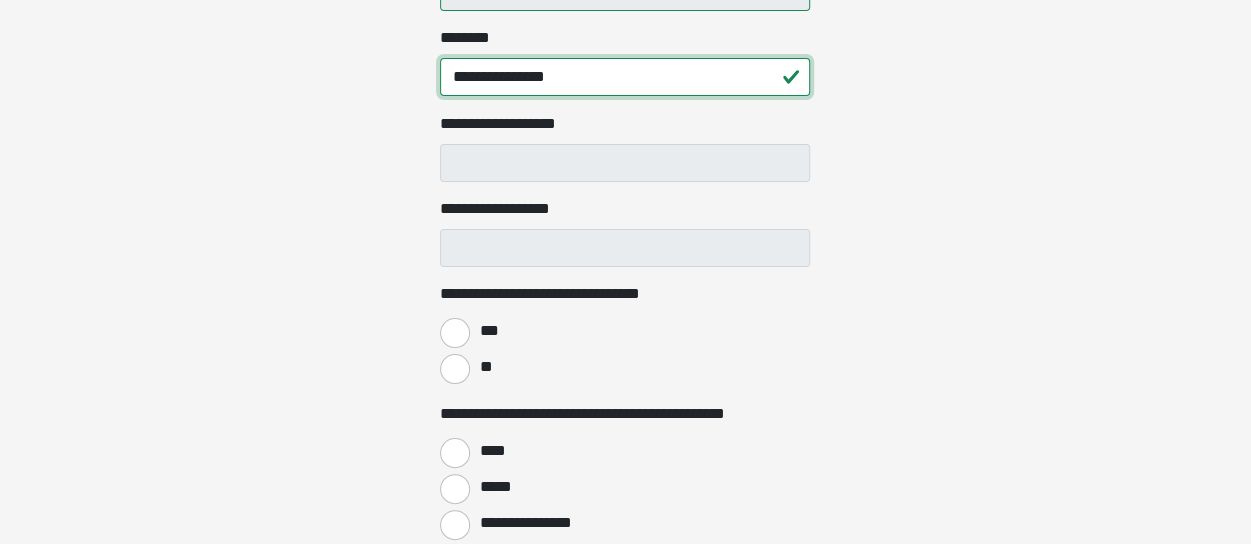 scroll, scrollTop: 3800, scrollLeft: 0, axis: vertical 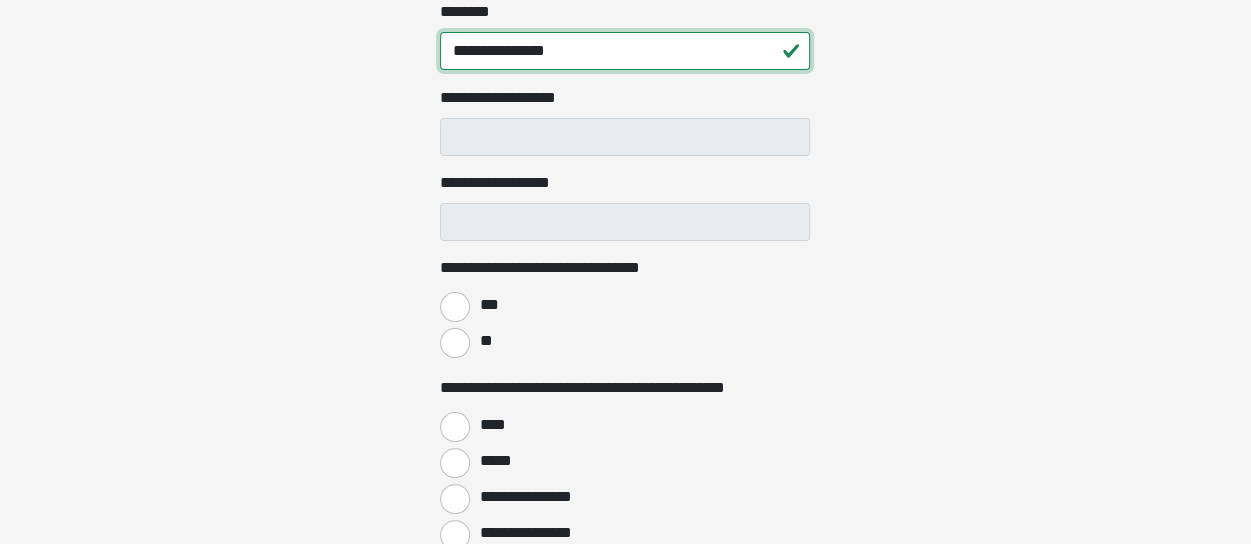 type on "**********" 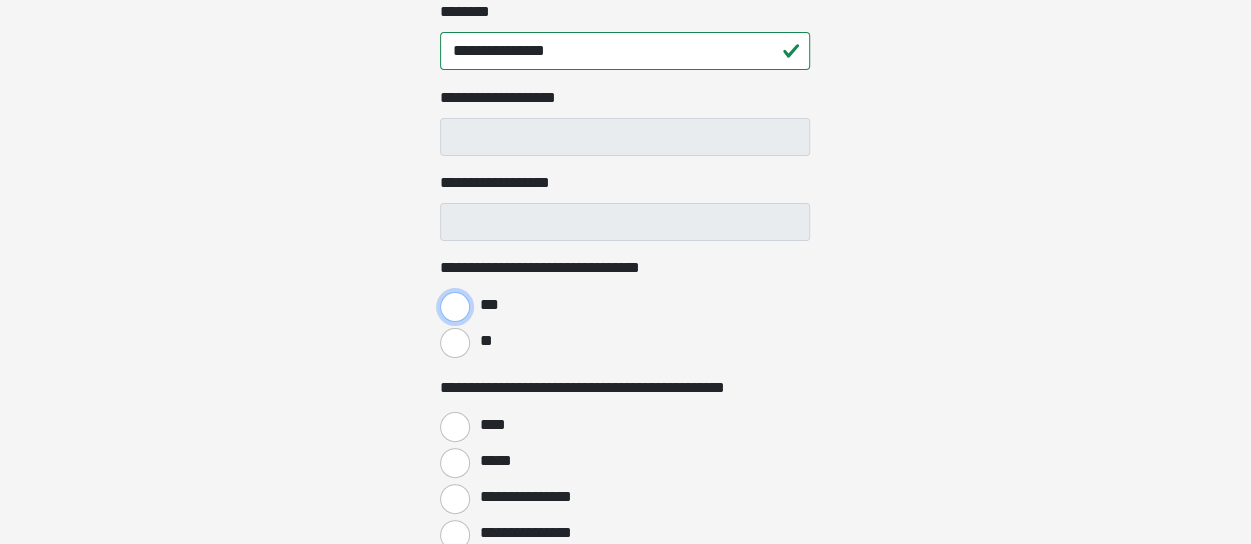 click on "***" at bounding box center [455, 307] 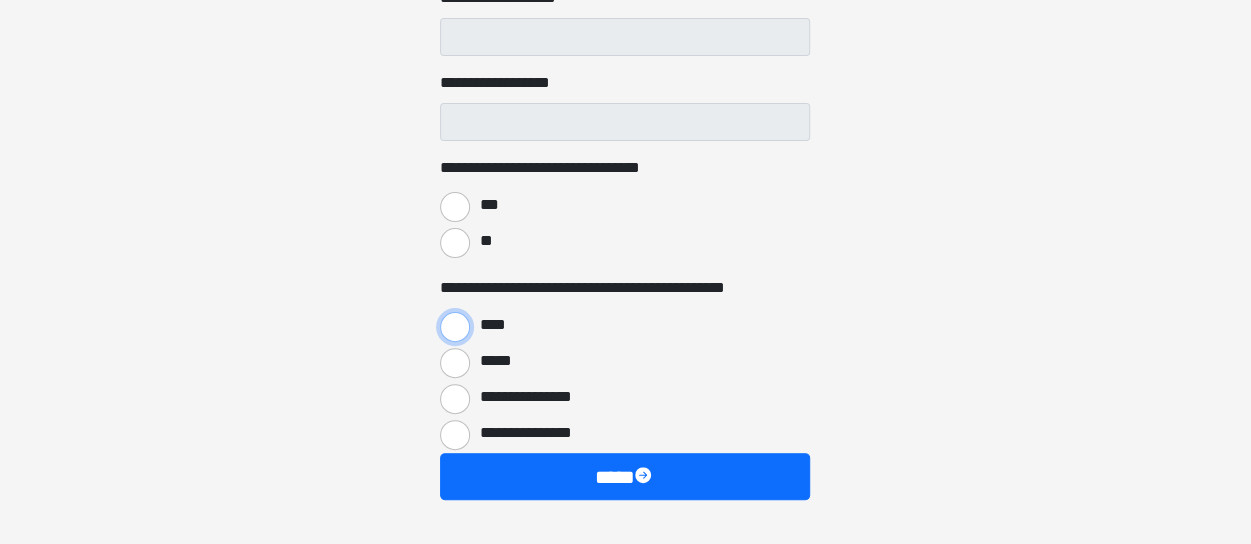 click on "****" at bounding box center (455, 327) 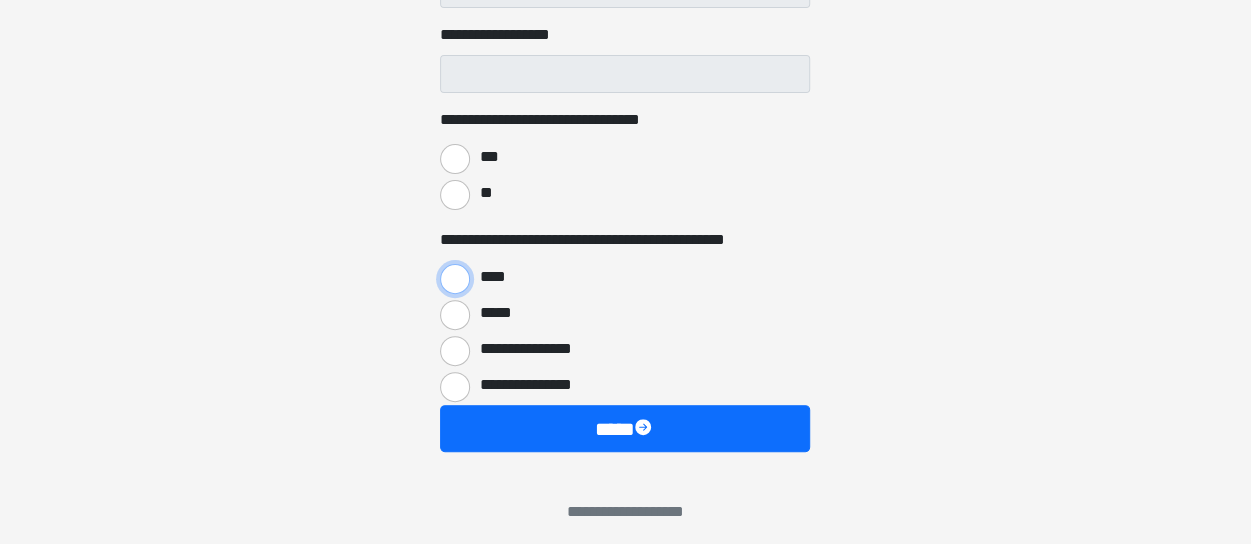 scroll, scrollTop: 3974, scrollLeft: 0, axis: vertical 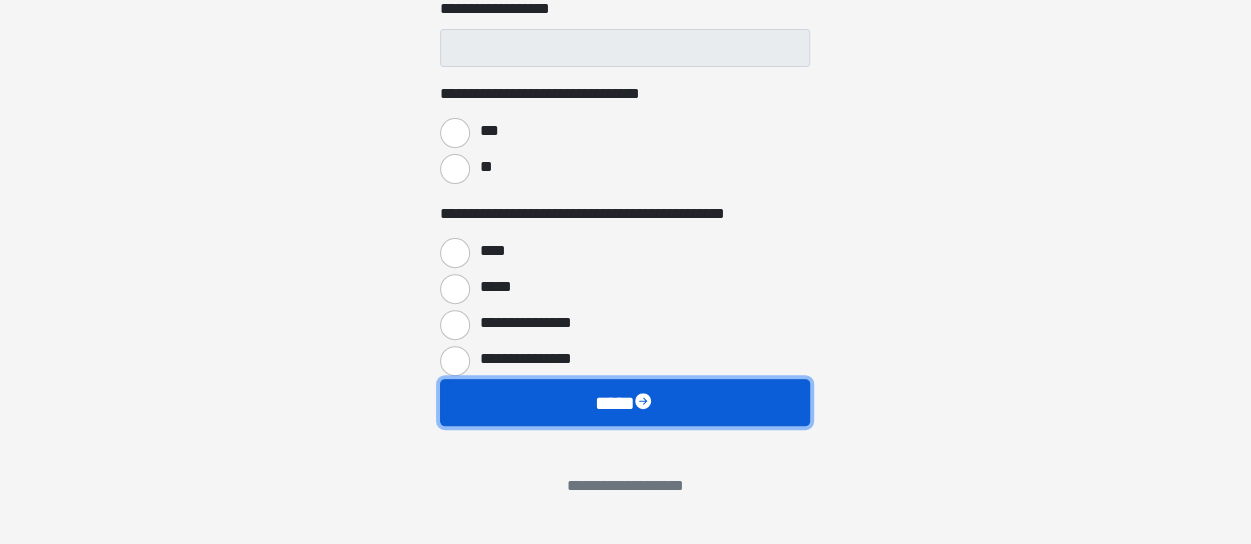 click on "****" at bounding box center [625, 402] 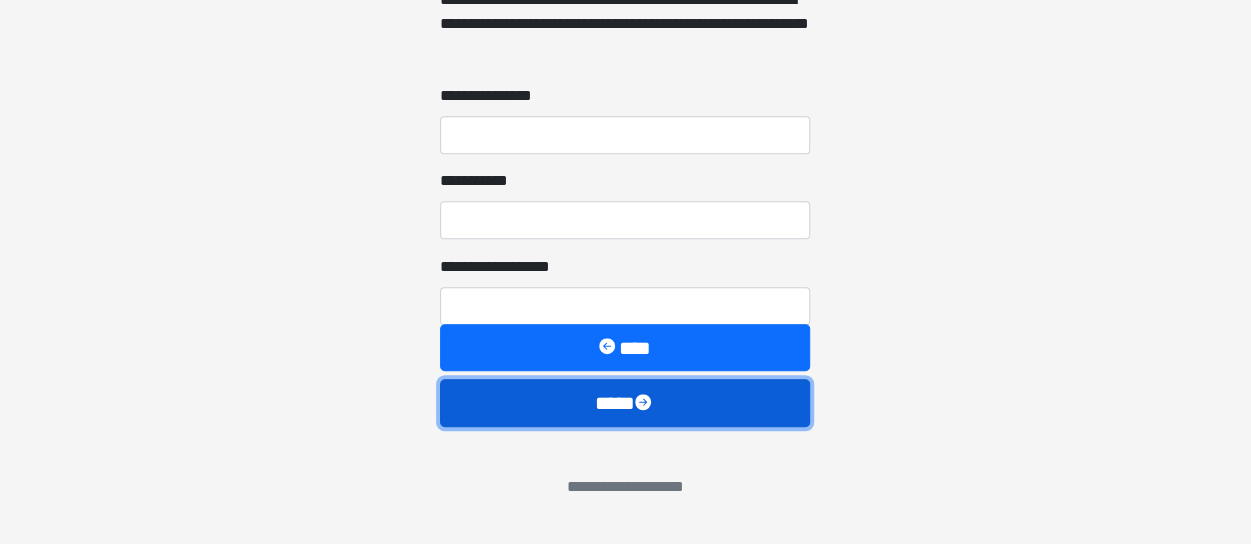 scroll, scrollTop: 459, scrollLeft: 0, axis: vertical 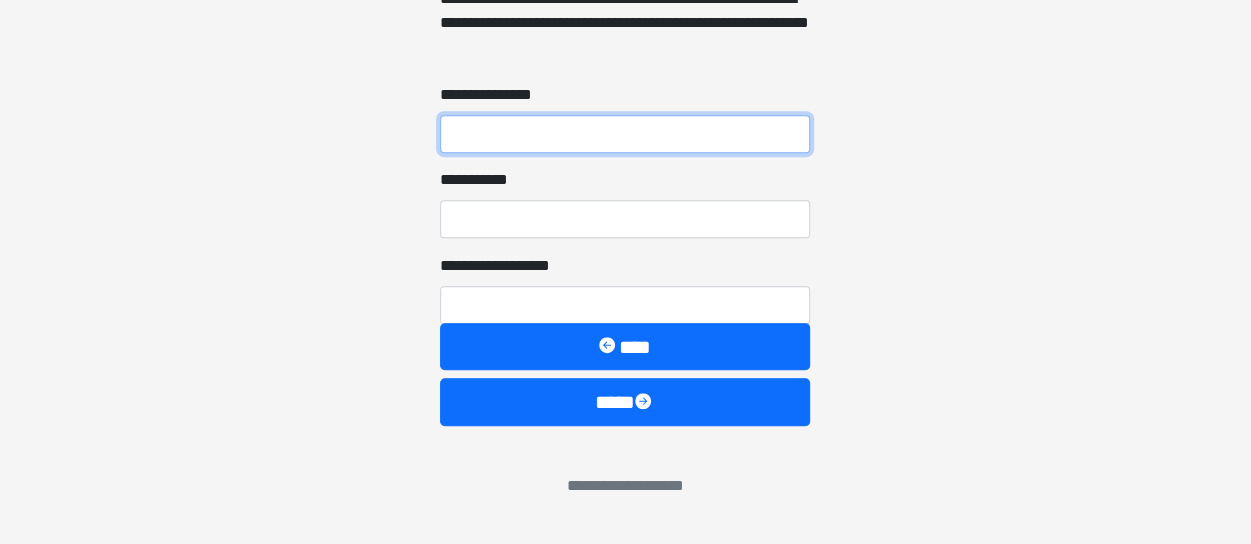 click on "**********" at bounding box center (625, 134) 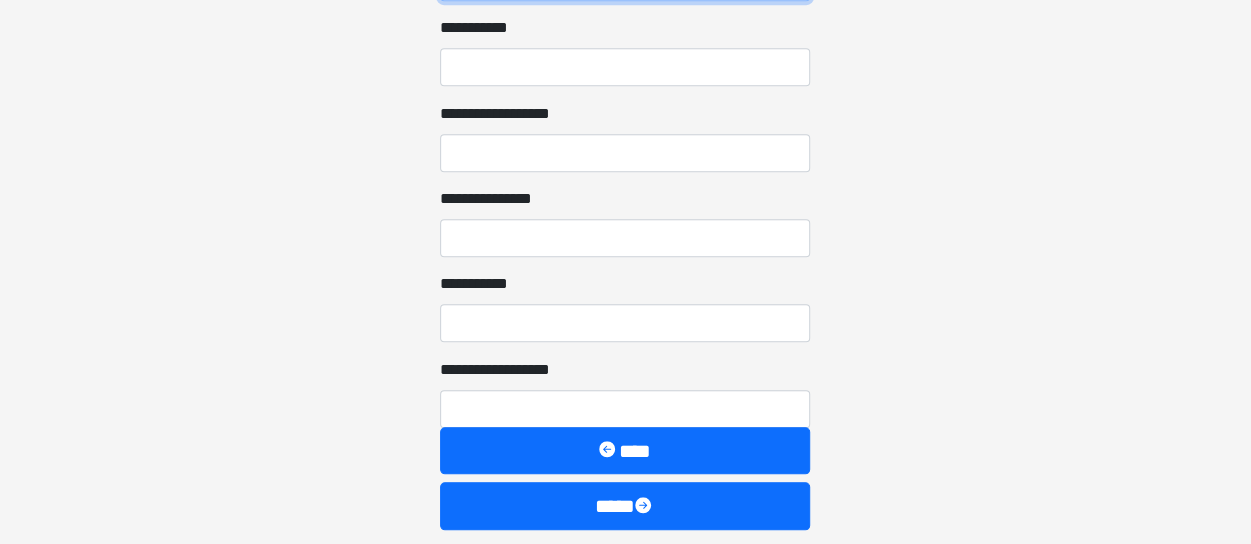 scroll, scrollTop: 715, scrollLeft: 0, axis: vertical 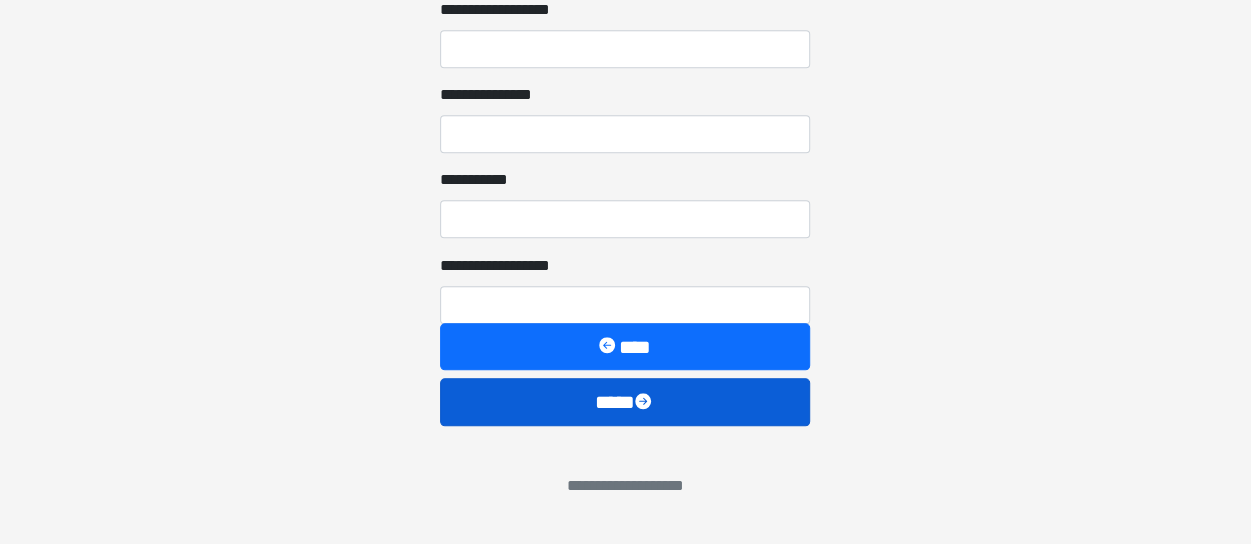 type on "**********" 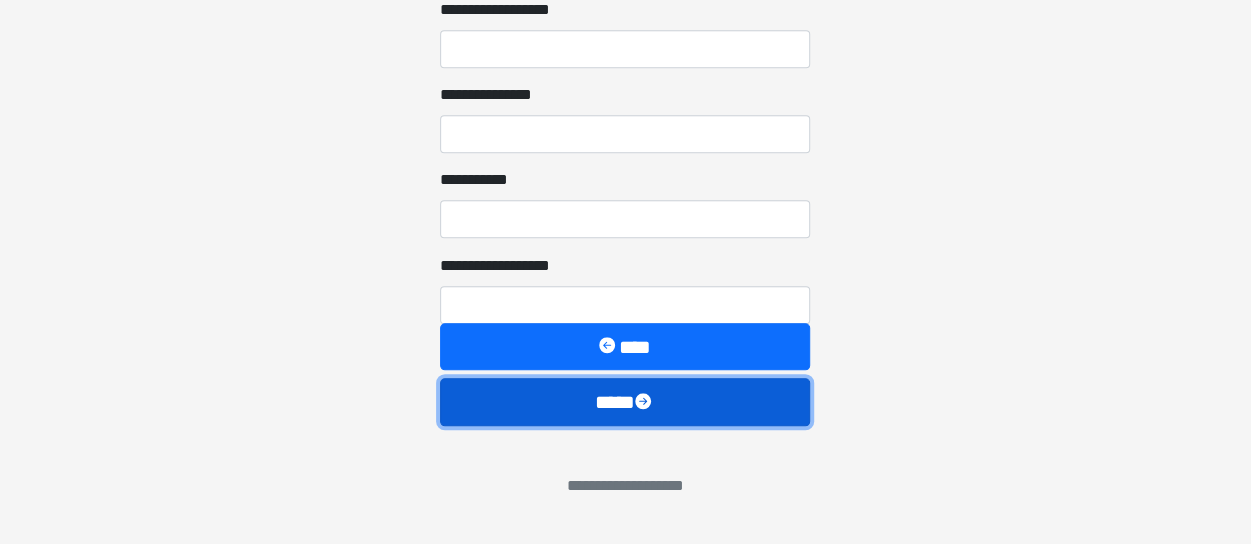 click on "****" at bounding box center (625, 401) 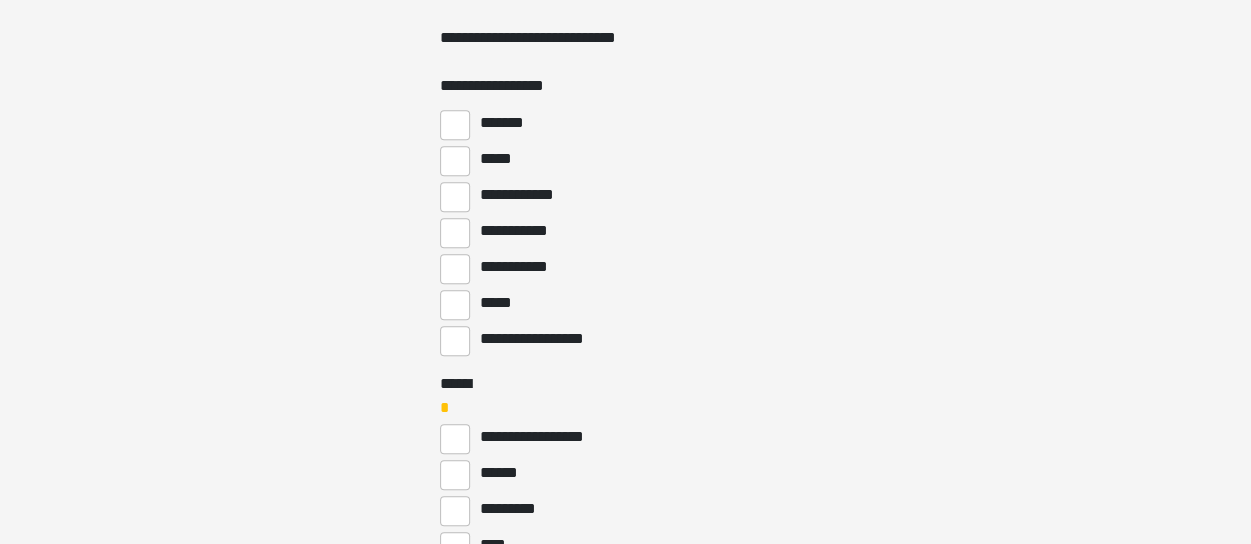 scroll, scrollTop: 500, scrollLeft: 0, axis: vertical 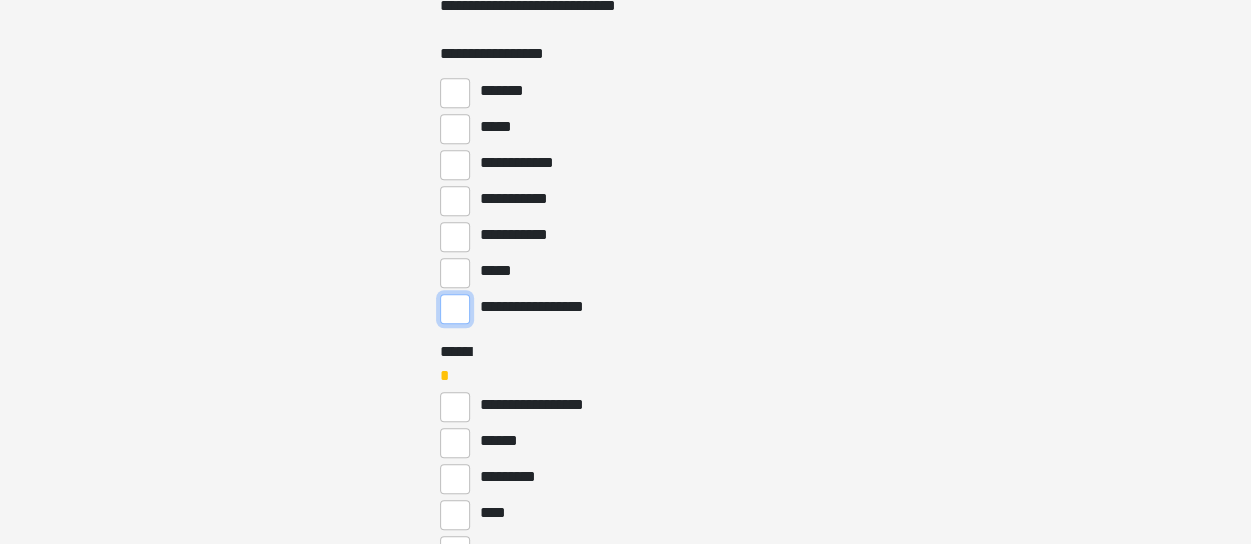 click on "**********" at bounding box center (455, 309) 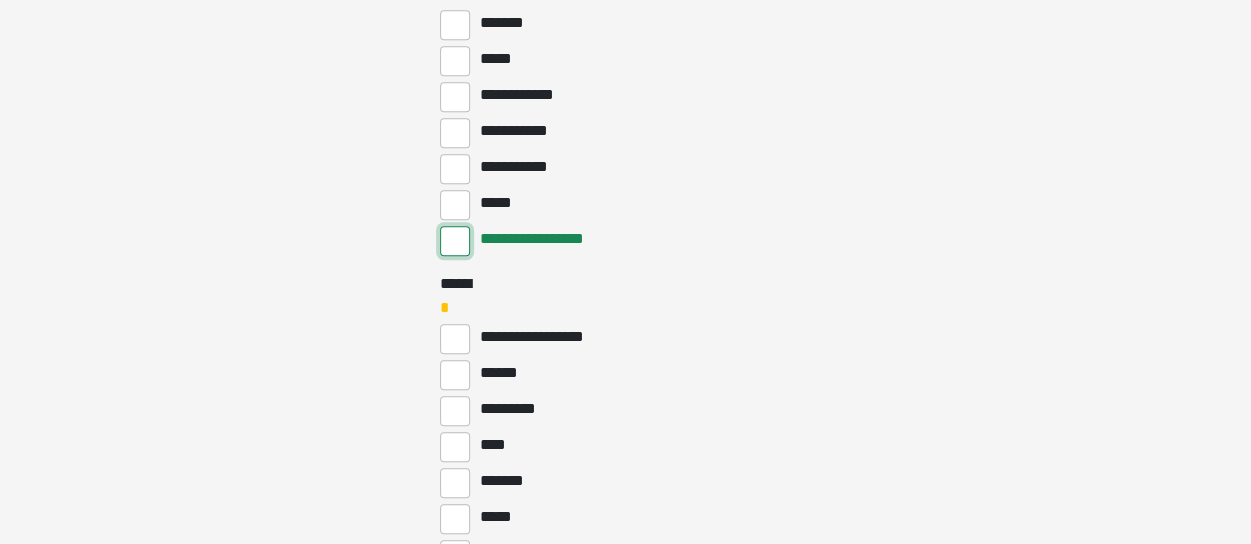 scroll, scrollTop: 600, scrollLeft: 0, axis: vertical 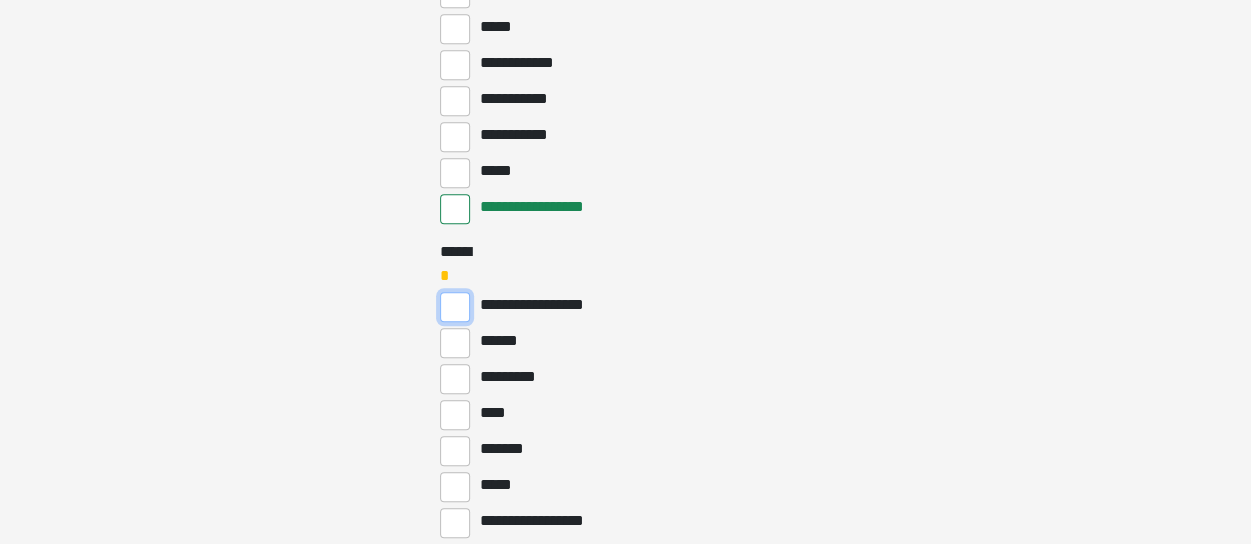 click on "**********" at bounding box center (455, 307) 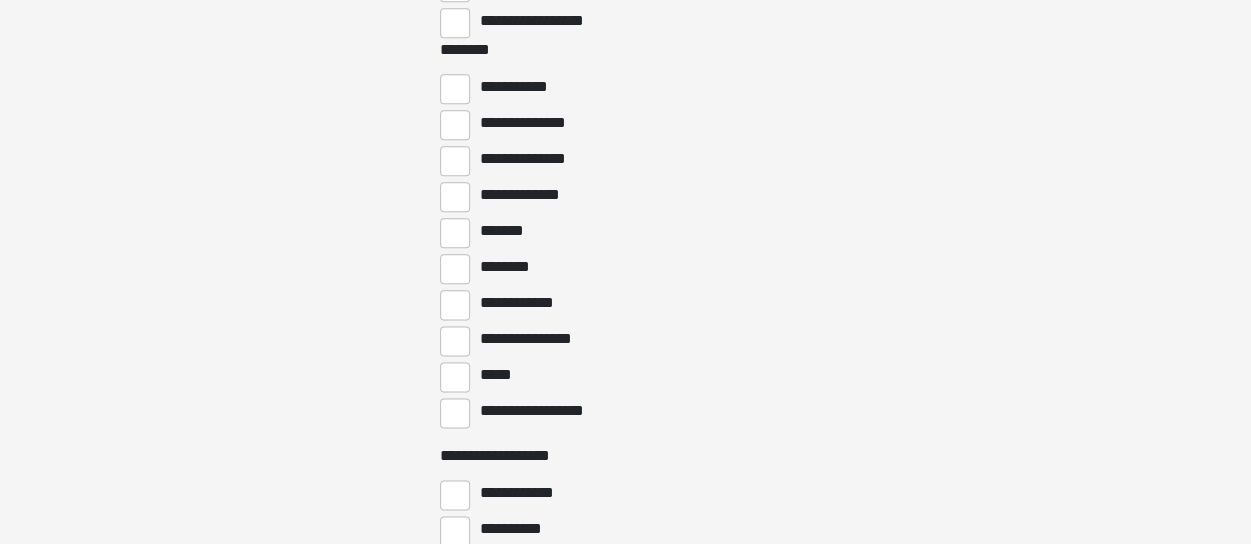scroll, scrollTop: 1200, scrollLeft: 0, axis: vertical 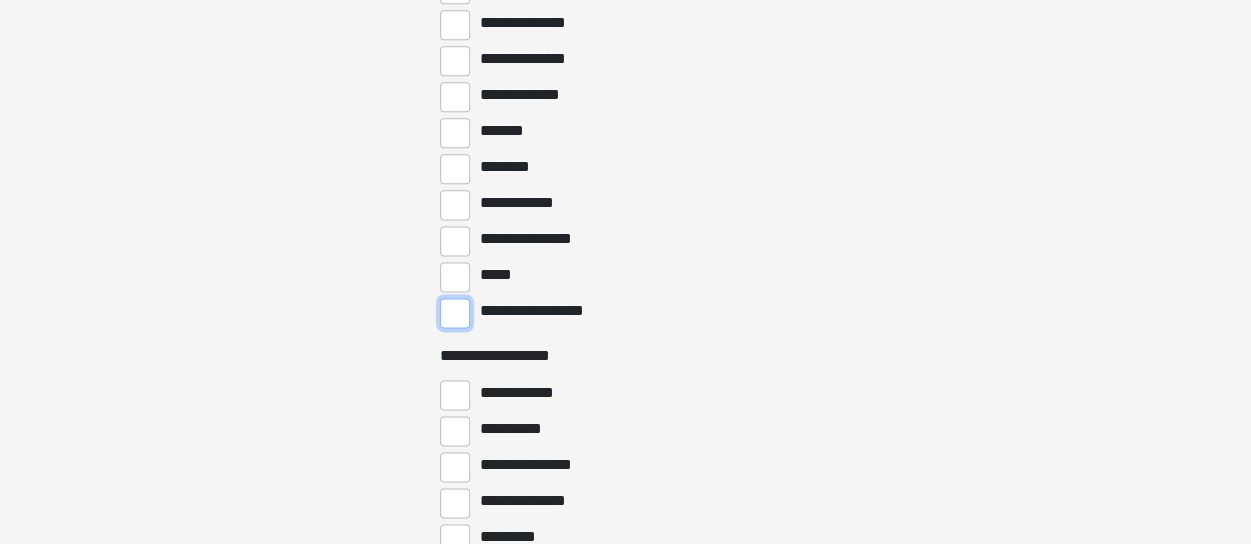 click on "**********" at bounding box center [455, 313] 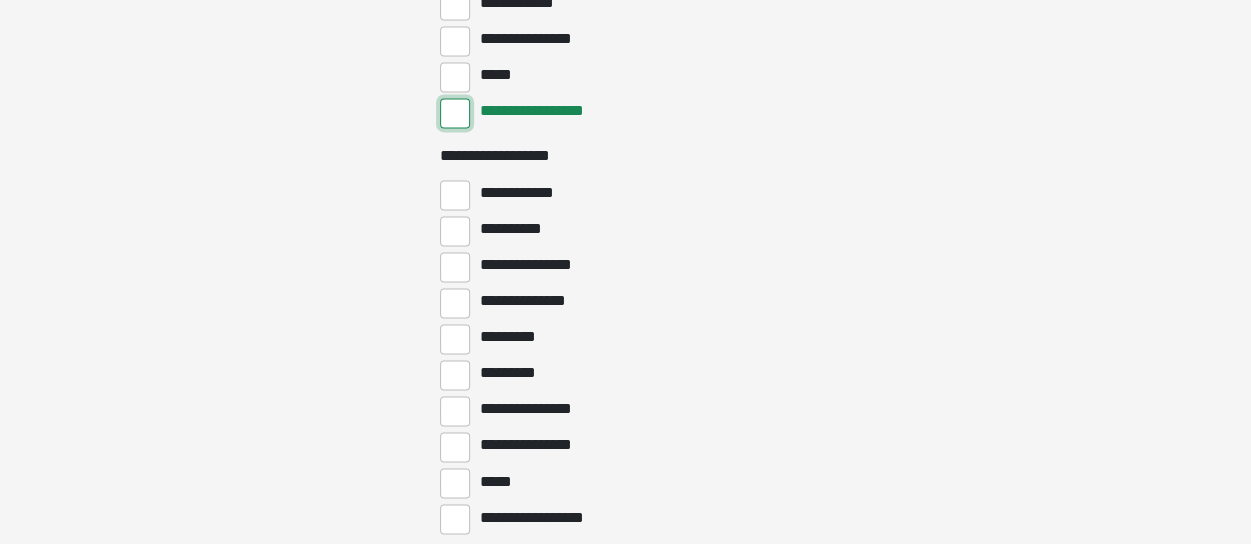 scroll, scrollTop: 1500, scrollLeft: 0, axis: vertical 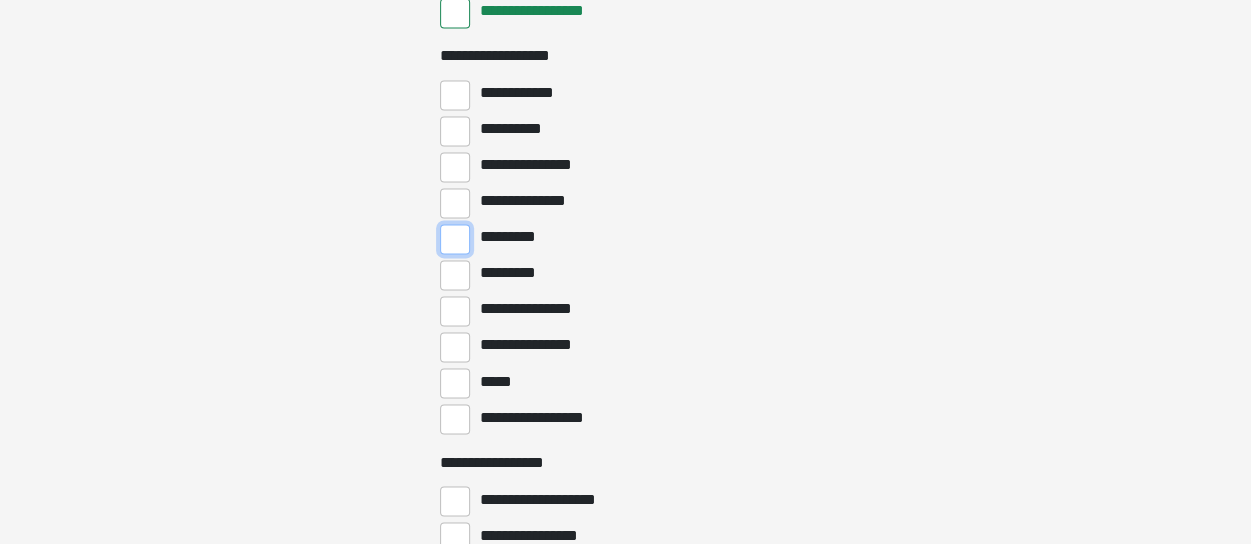 click on "*********" at bounding box center (455, 239) 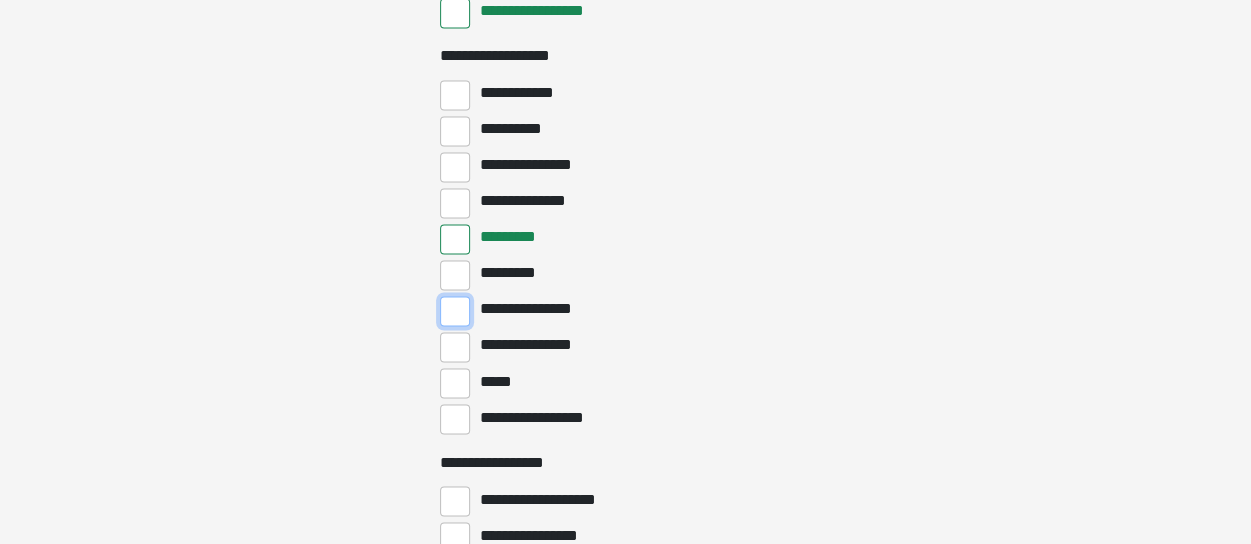 click on "**********" at bounding box center [455, 311] 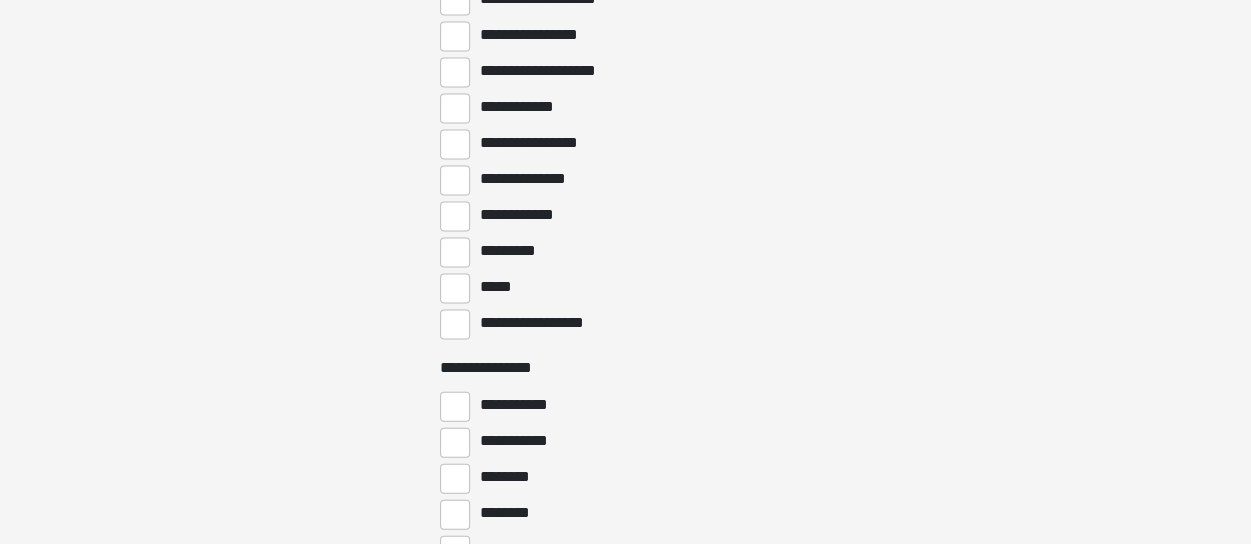 scroll, scrollTop: 2100, scrollLeft: 0, axis: vertical 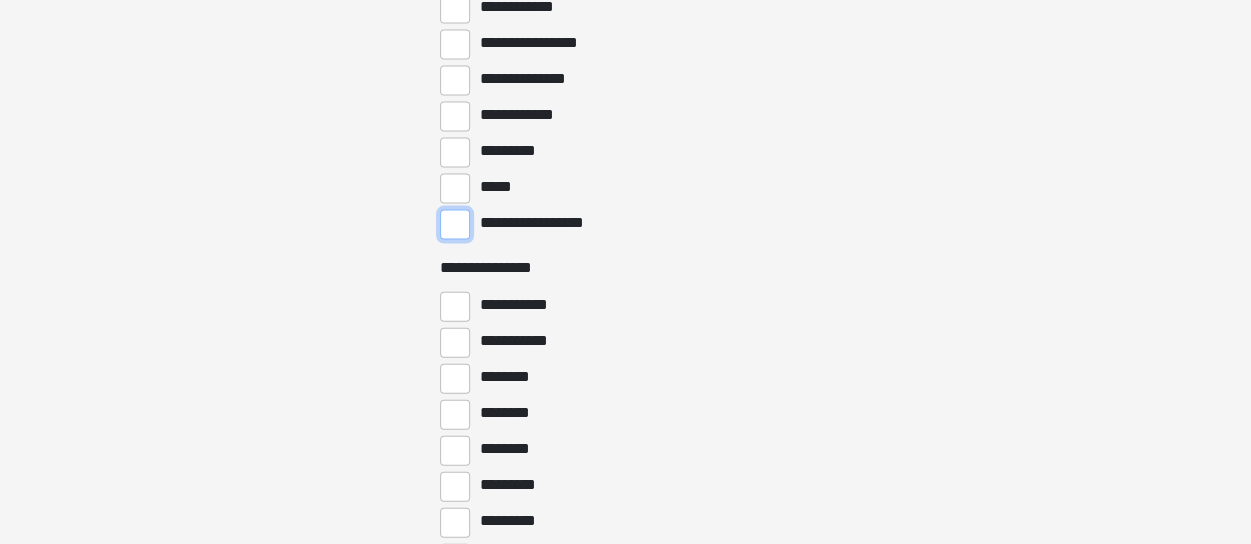 click on "**********" at bounding box center [455, 225] 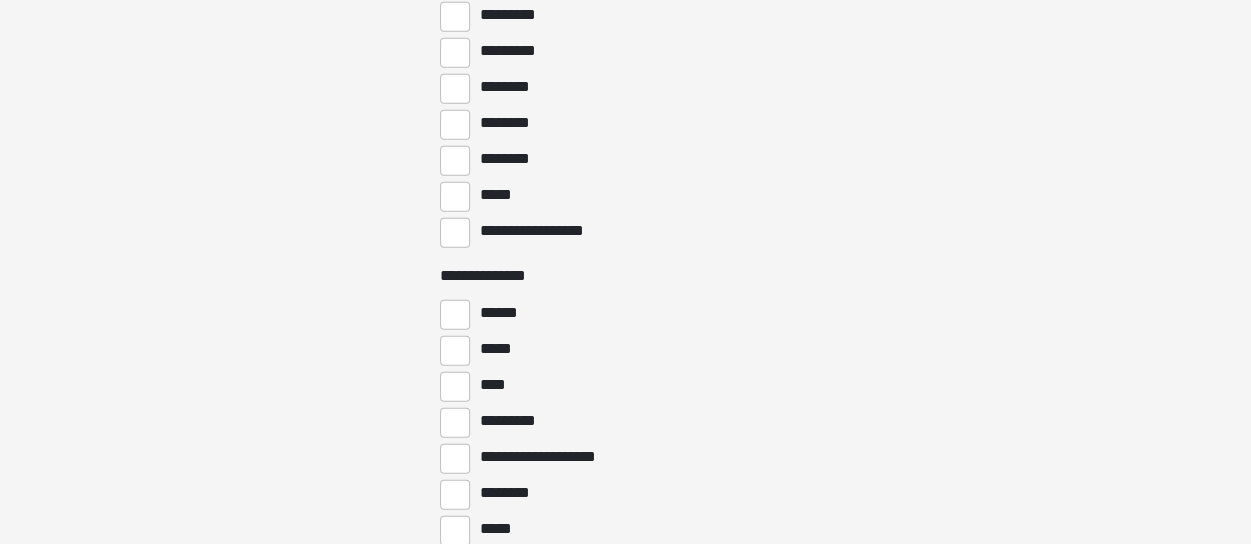 scroll, scrollTop: 2600, scrollLeft: 0, axis: vertical 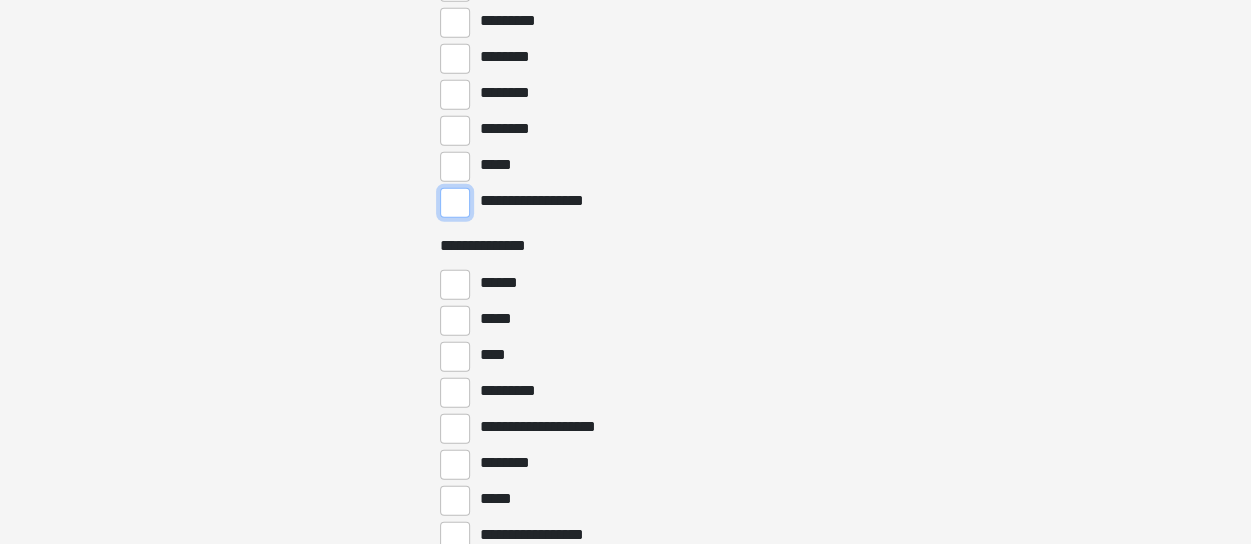 click on "**********" at bounding box center [455, 203] 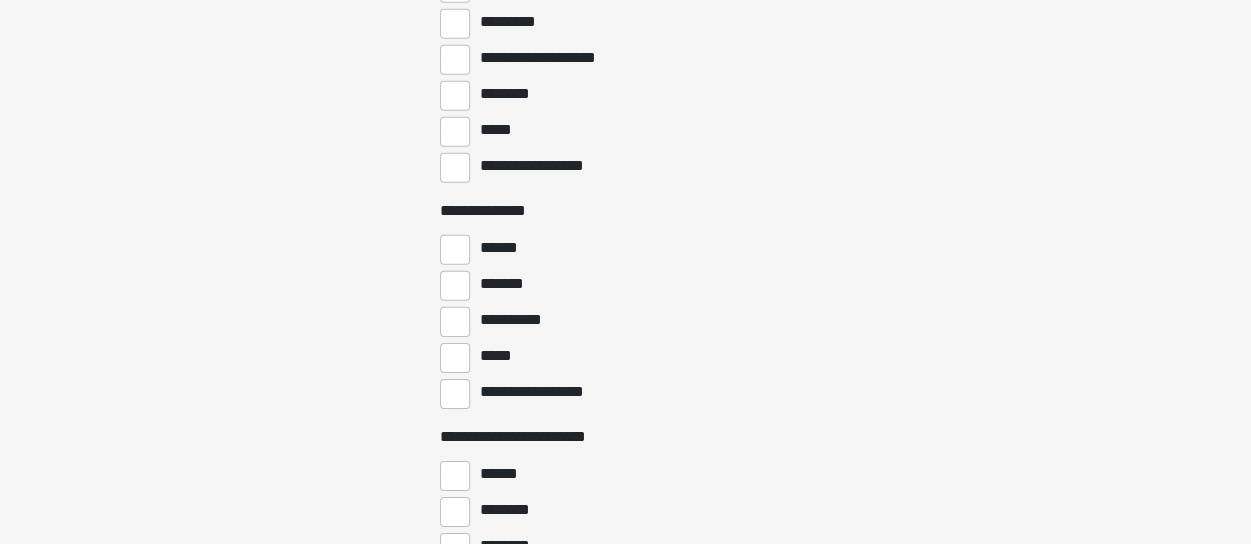 scroll, scrollTop: 3000, scrollLeft: 0, axis: vertical 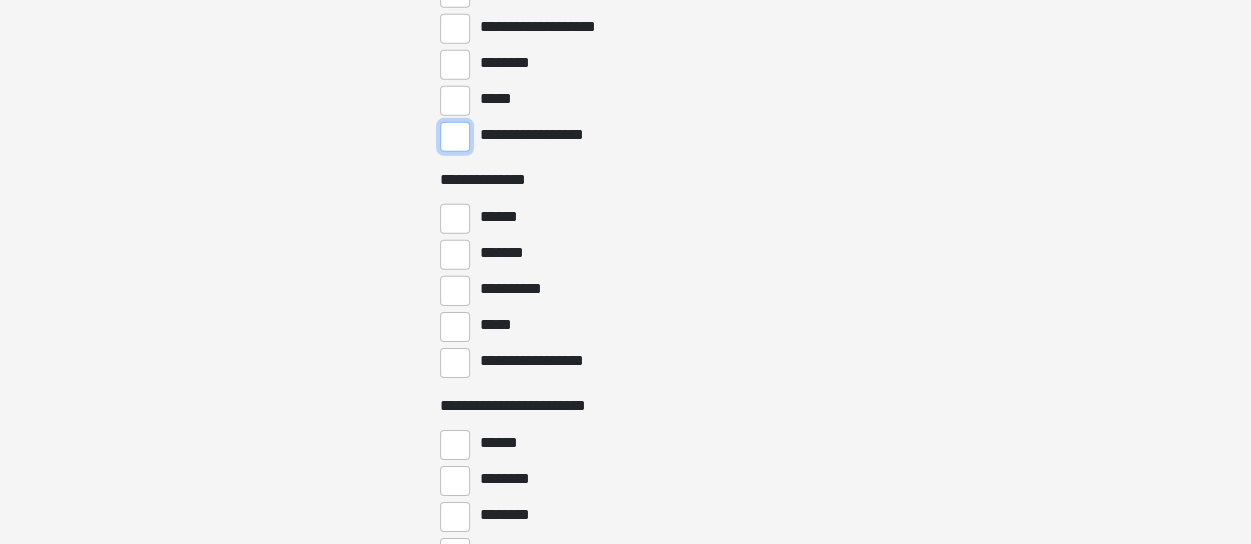 click on "**********" at bounding box center [455, 137] 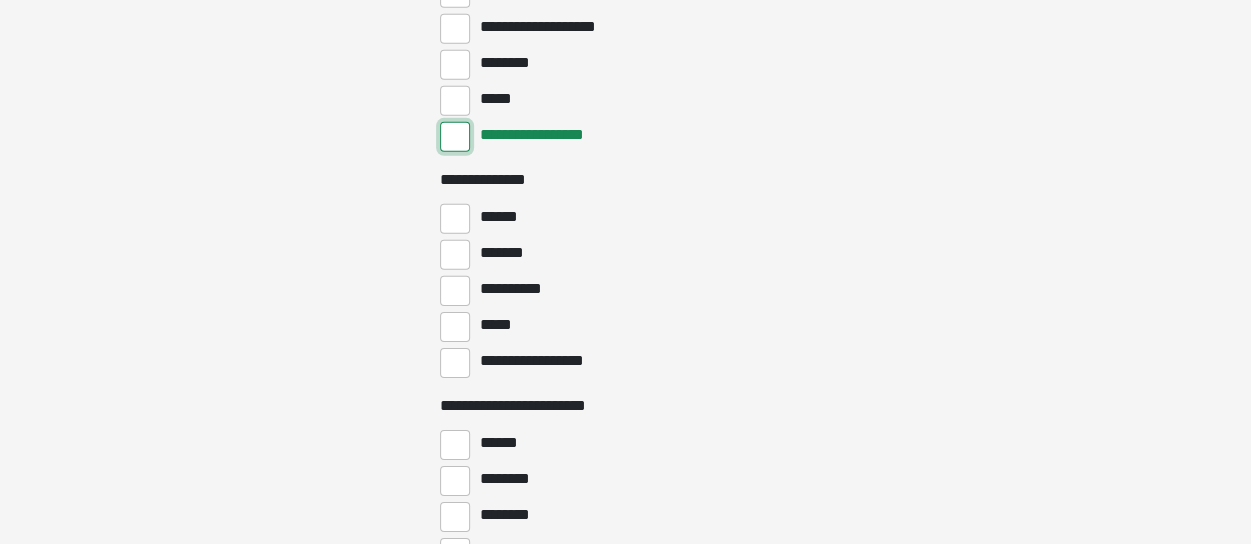 scroll, scrollTop: 3100, scrollLeft: 0, axis: vertical 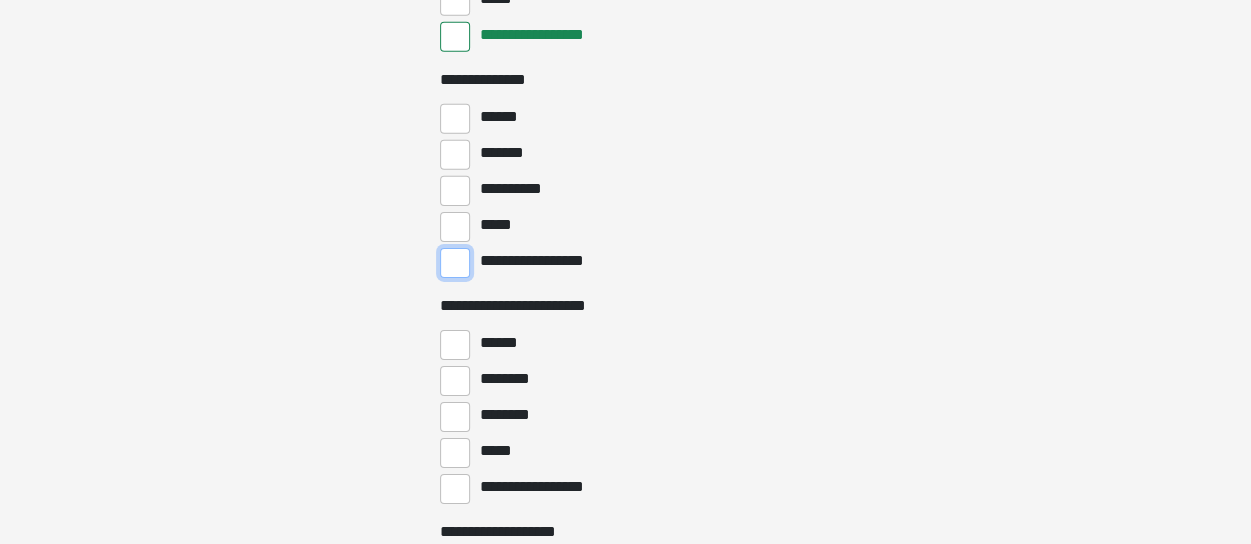 click on "**********" at bounding box center [455, 263] 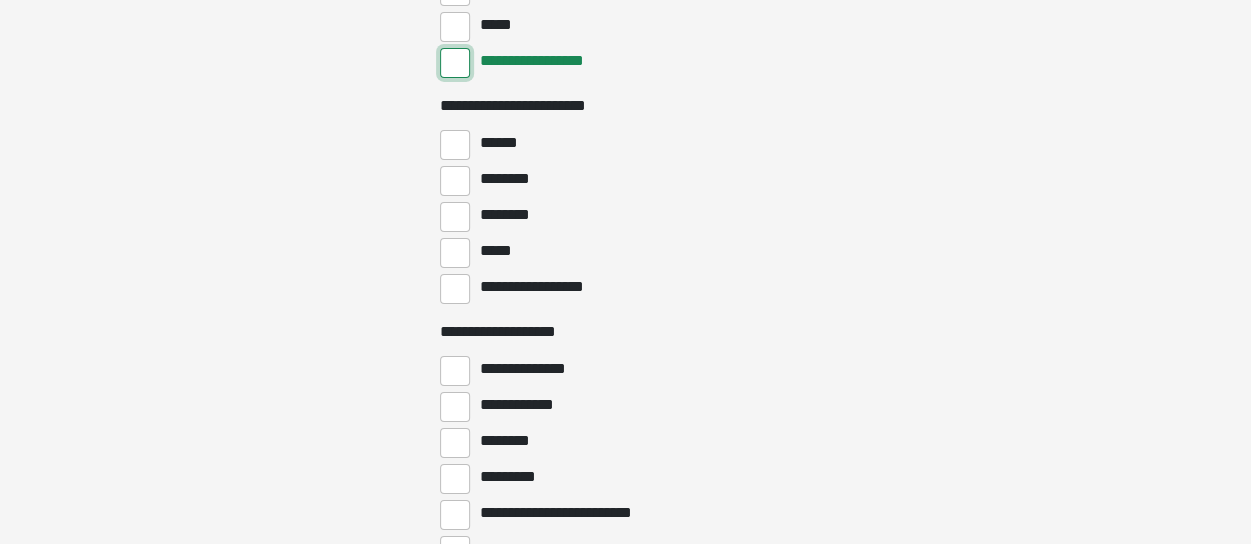 scroll, scrollTop: 3400, scrollLeft: 0, axis: vertical 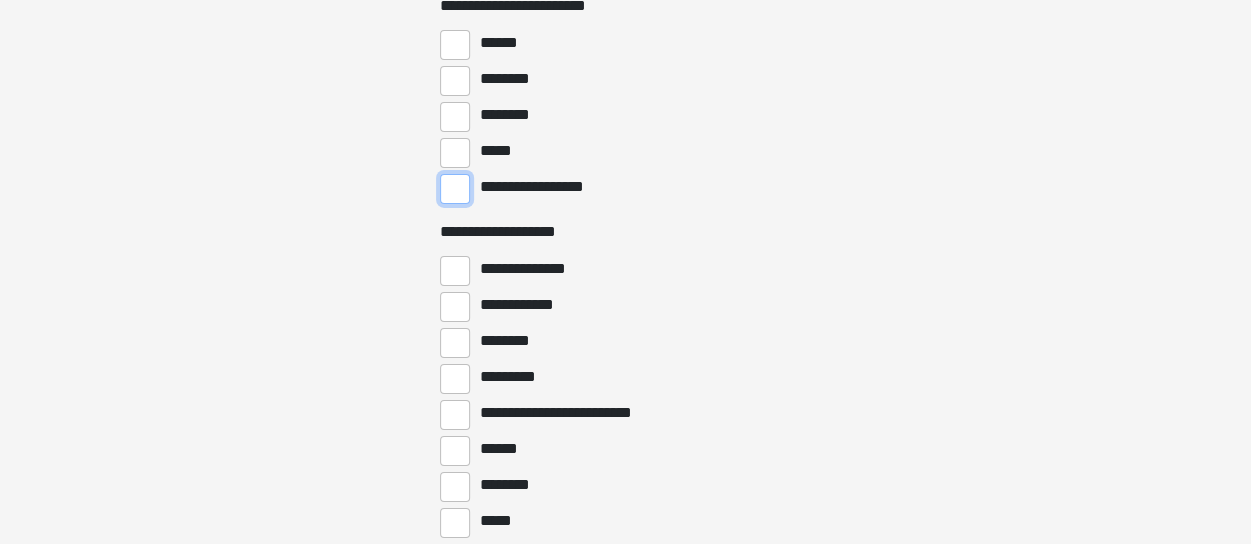 click on "**********" at bounding box center (455, 189) 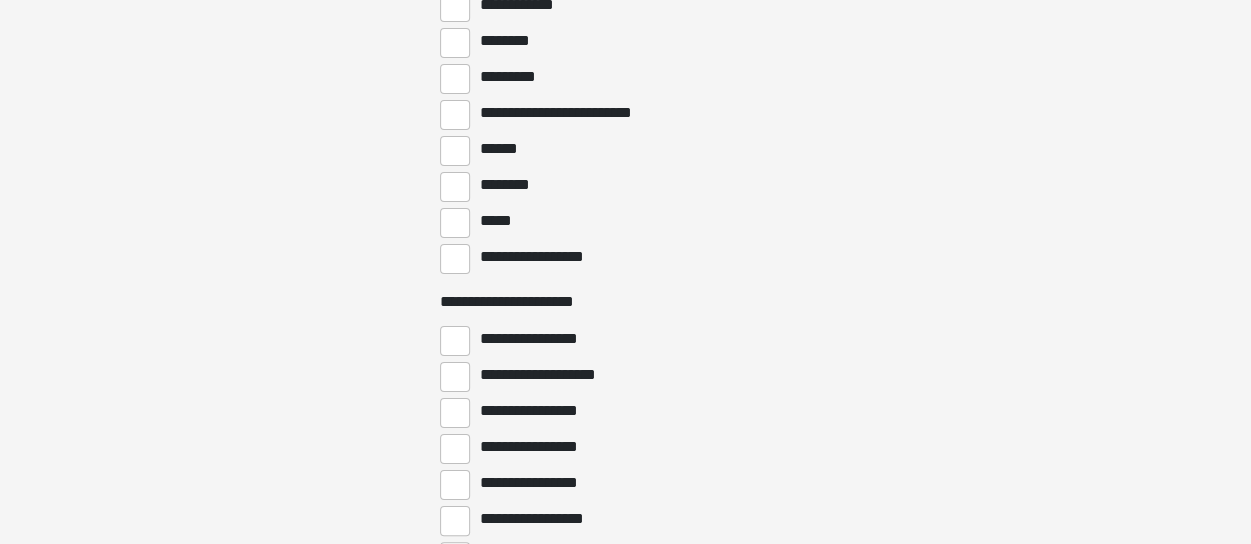 scroll, scrollTop: 3800, scrollLeft: 0, axis: vertical 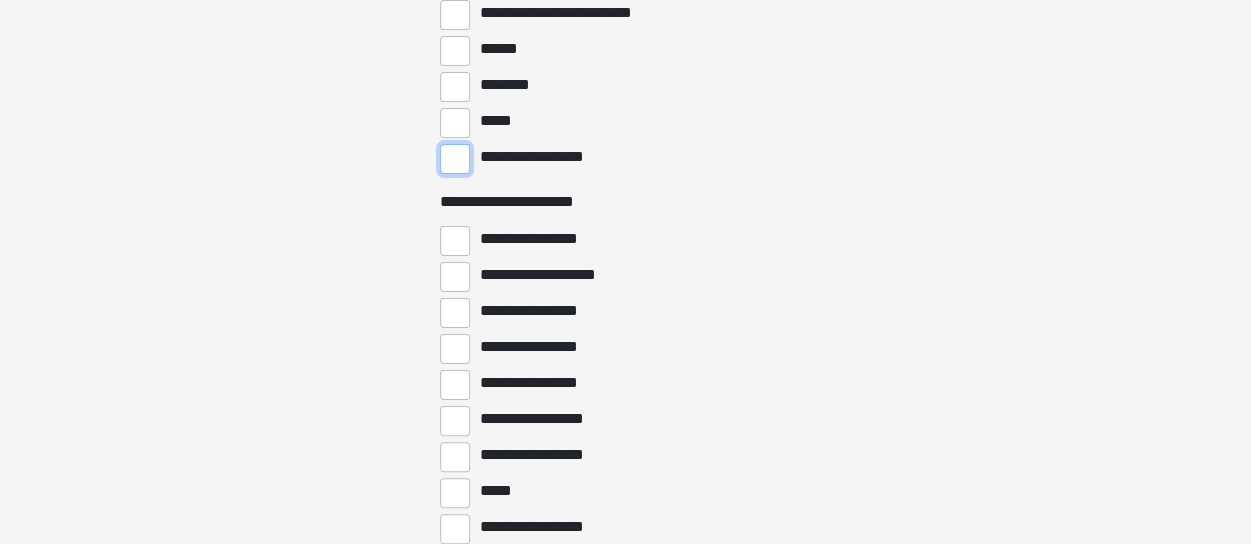 click on "**********" at bounding box center [455, 159] 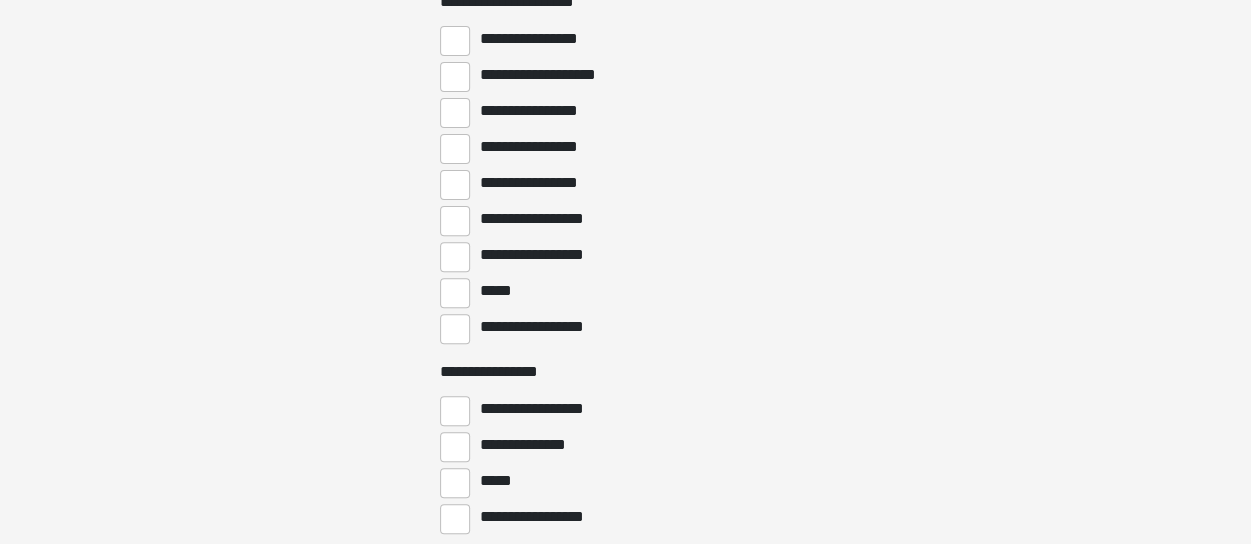 scroll, scrollTop: 4100, scrollLeft: 0, axis: vertical 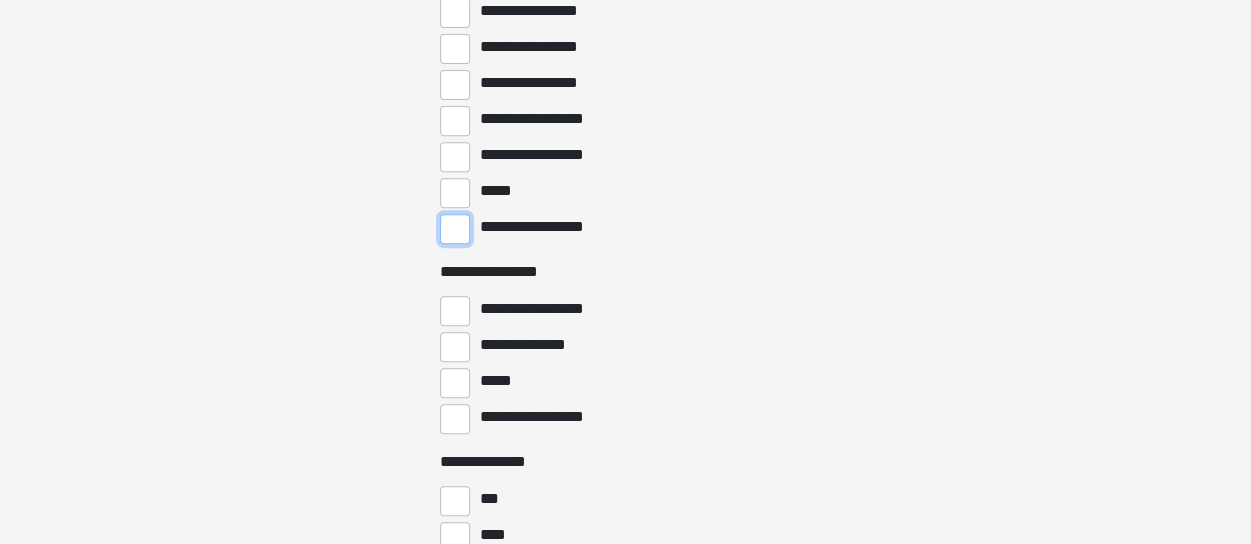 click on "**********" at bounding box center [455, 229] 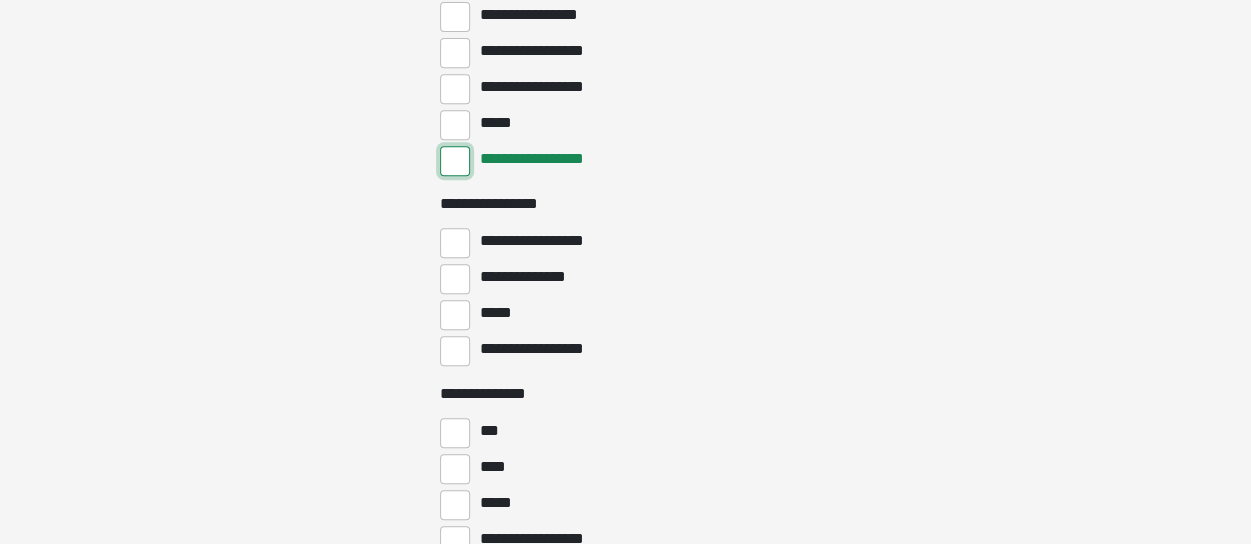 scroll, scrollTop: 4200, scrollLeft: 0, axis: vertical 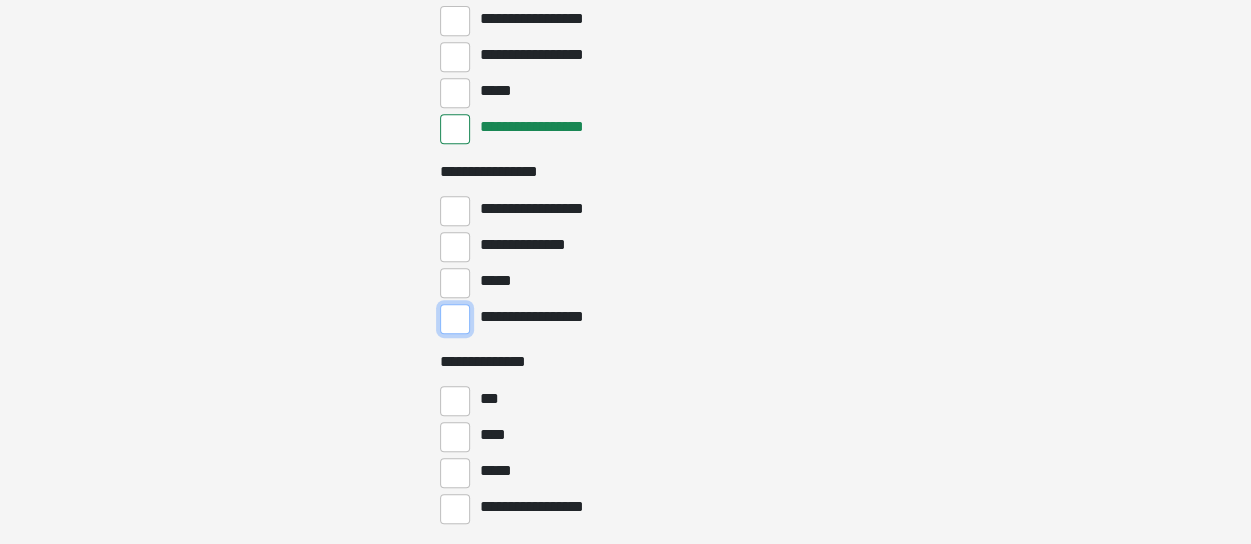 drag, startPoint x: 457, startPoint y: 319, endPoint x: 501, endPoint y: 282, distance: 57.48913 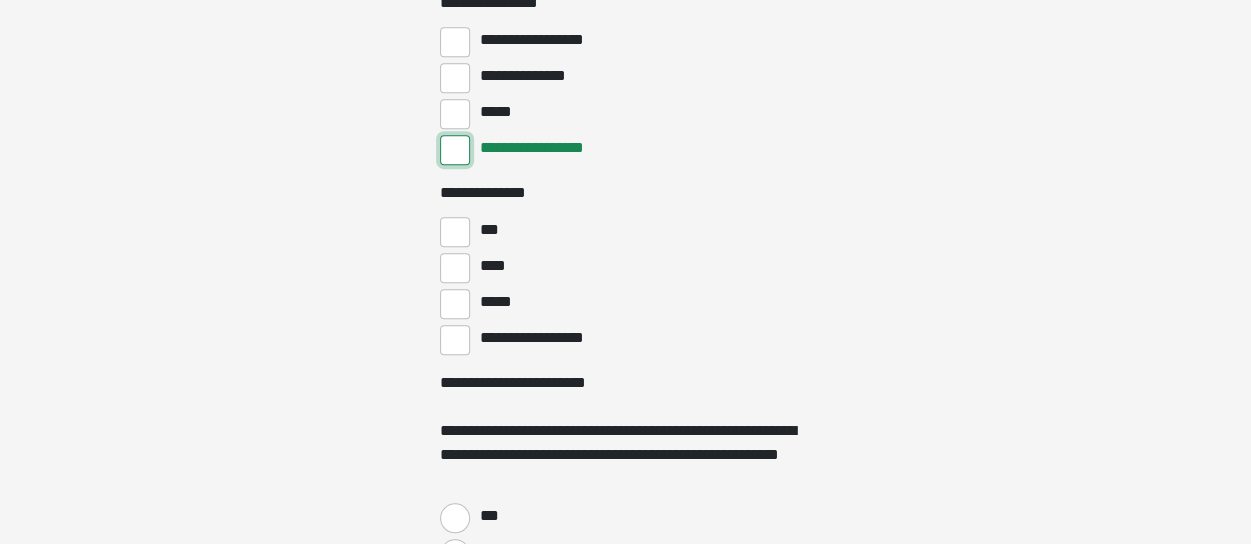scroll, scrollTop: 4400, scrollLeft: 0, axis: vertical 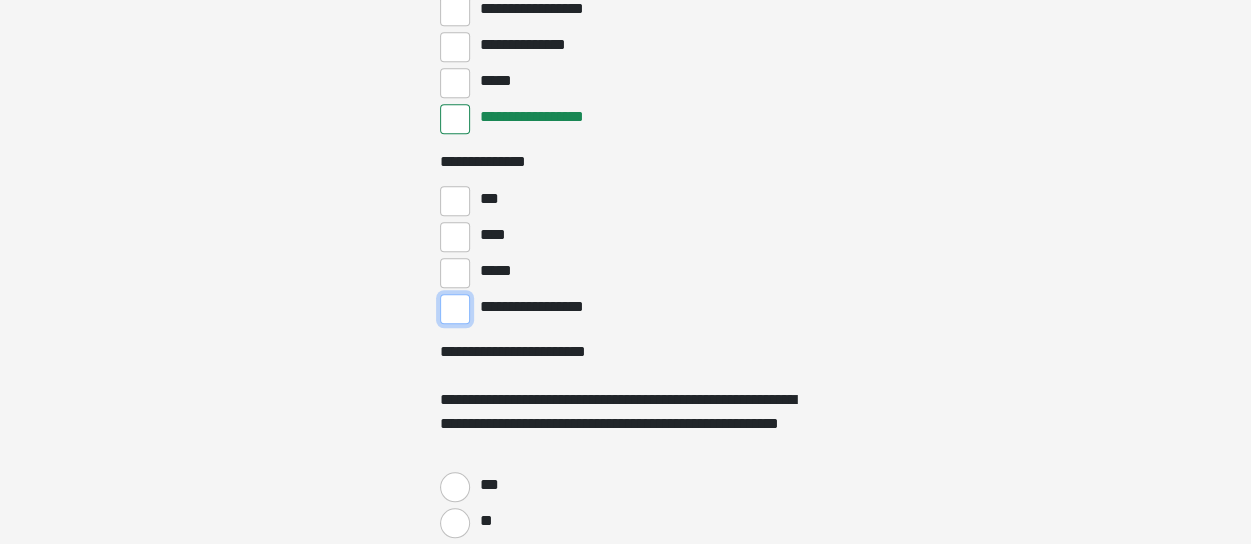 click on "**********" at bounding box center (455, 309) 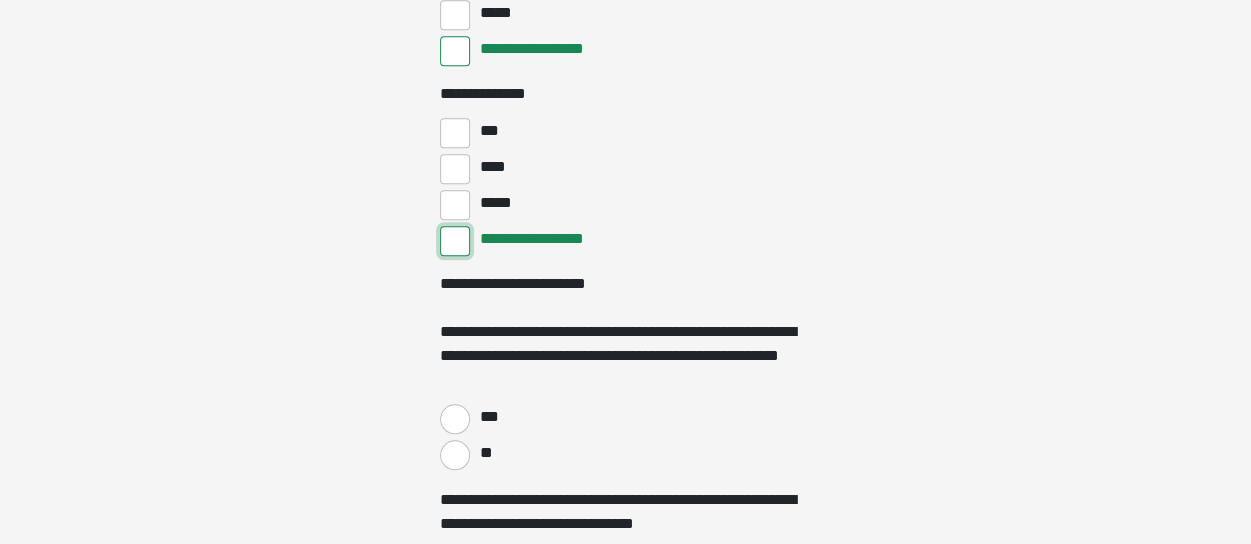 scroll, scrollTop: 4500, scrollLeft: 0, axis: vertical 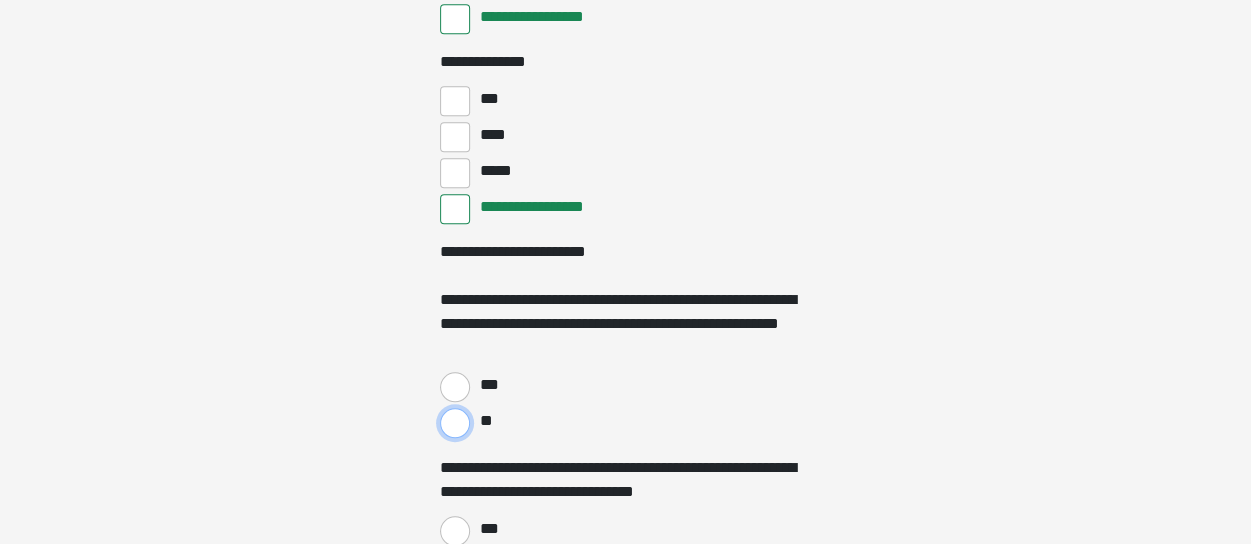 click on "**" at bounding box center (455, 423) 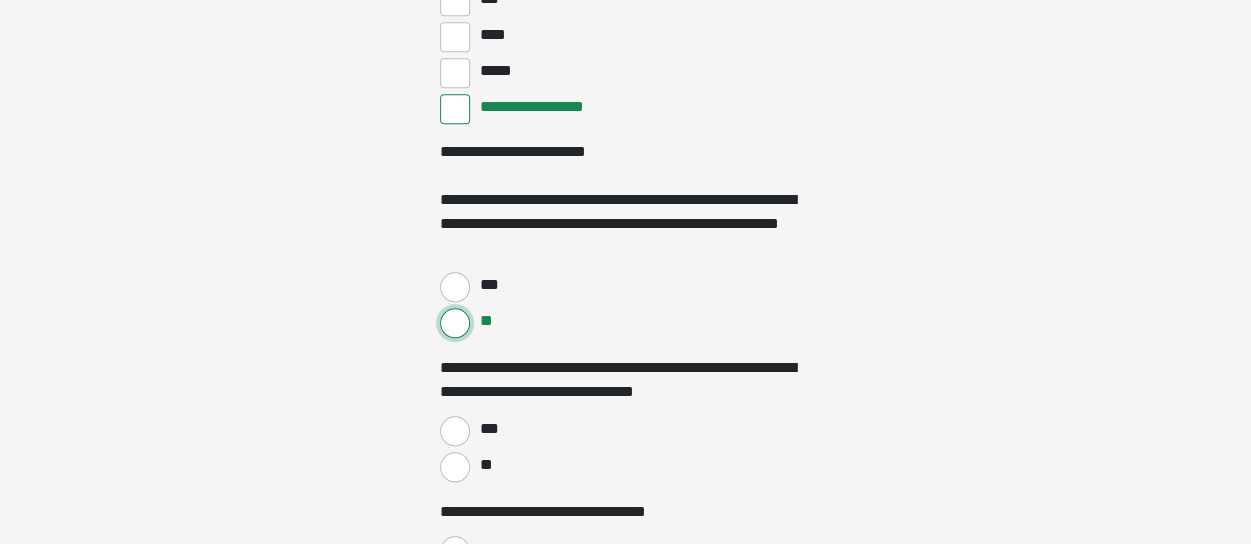 scroll, scrollTop: 4700, scrollLeft: 0, axis: vertical 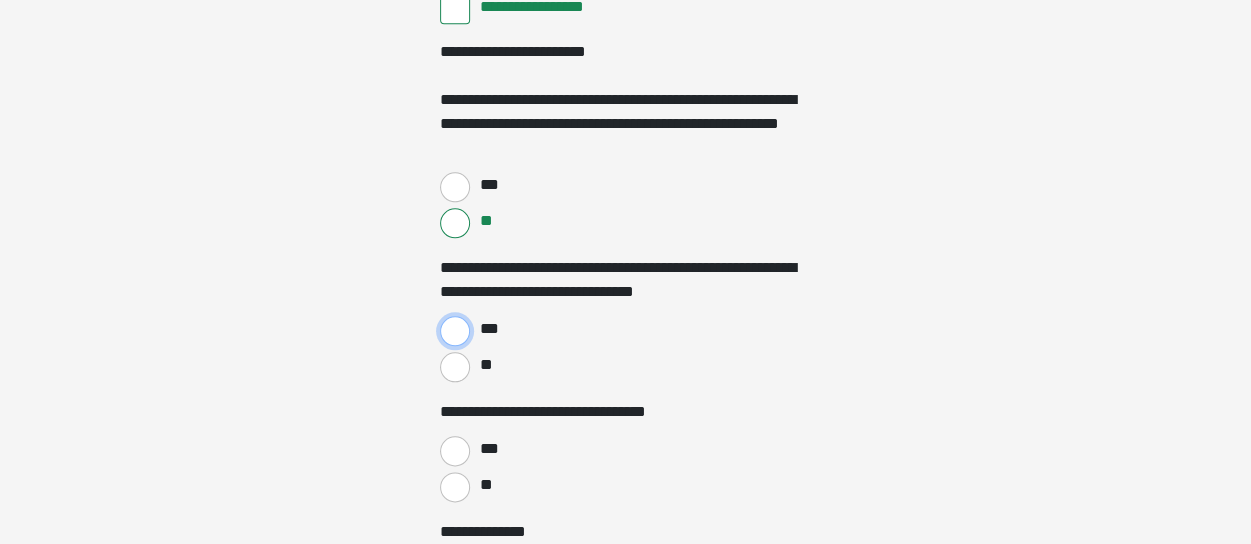 click on "***" at bounding box center (455, 331) 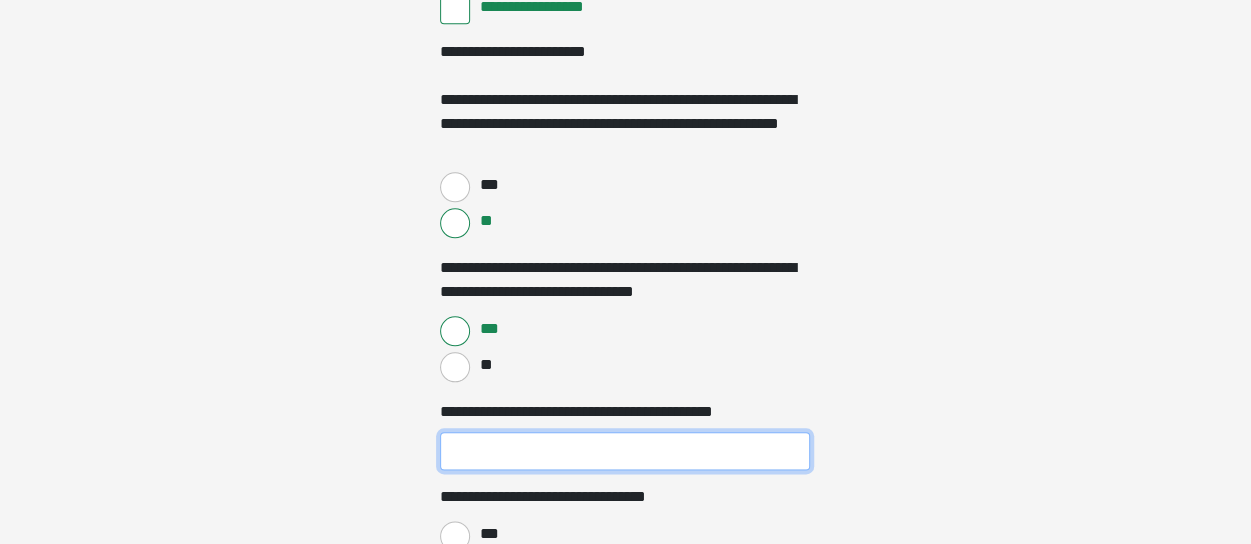 click on "**********" at bounding box center (625, 451) 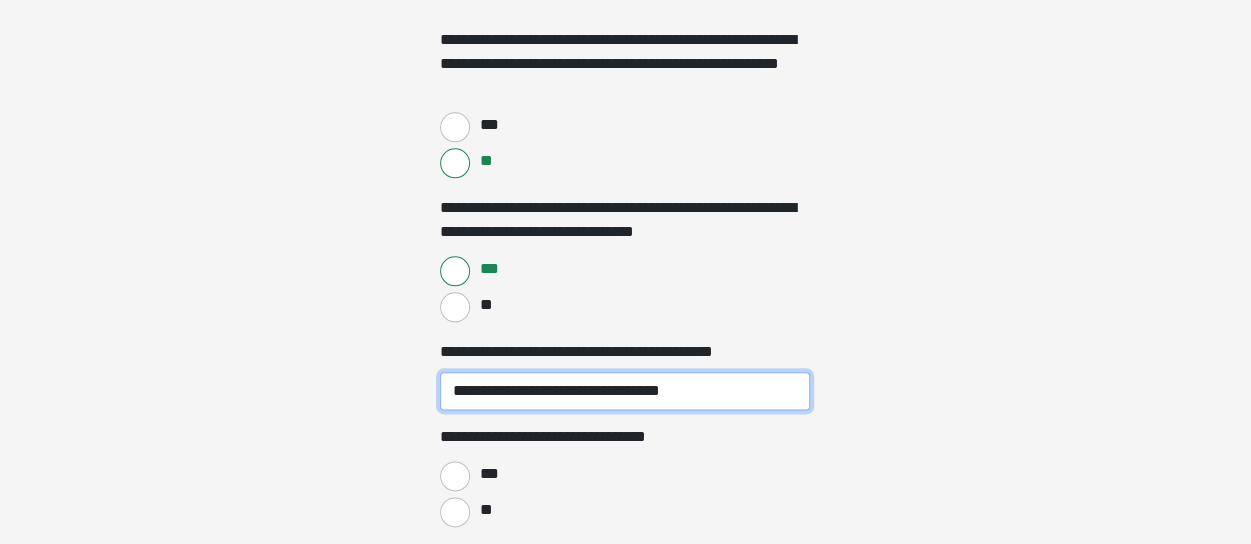 scroll, scrollTop: 4800, scrollLeft: 0, axis: vertical 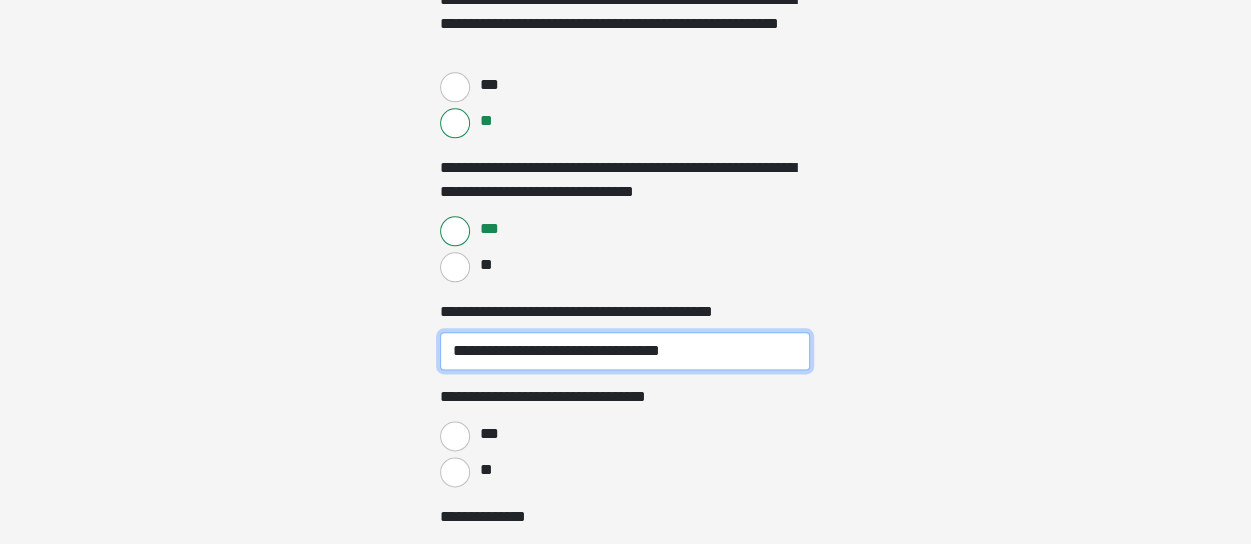 type on "**********" 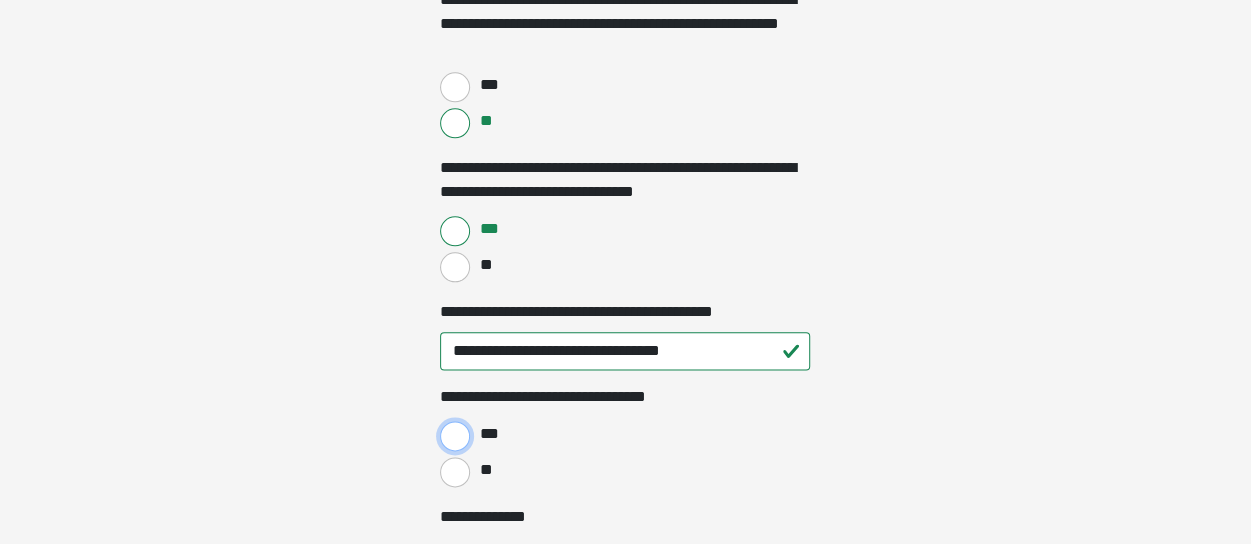 click on "***" at bounding box center (455, 436) 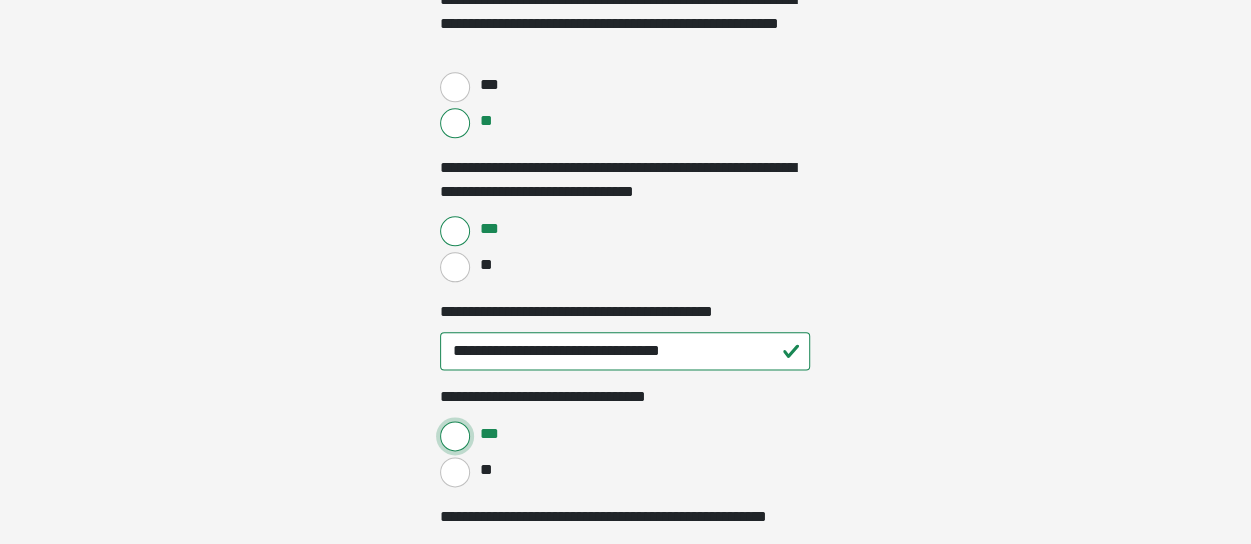 scroll, scrollTop: 4900, scrollLeft: 0, axis: vertical 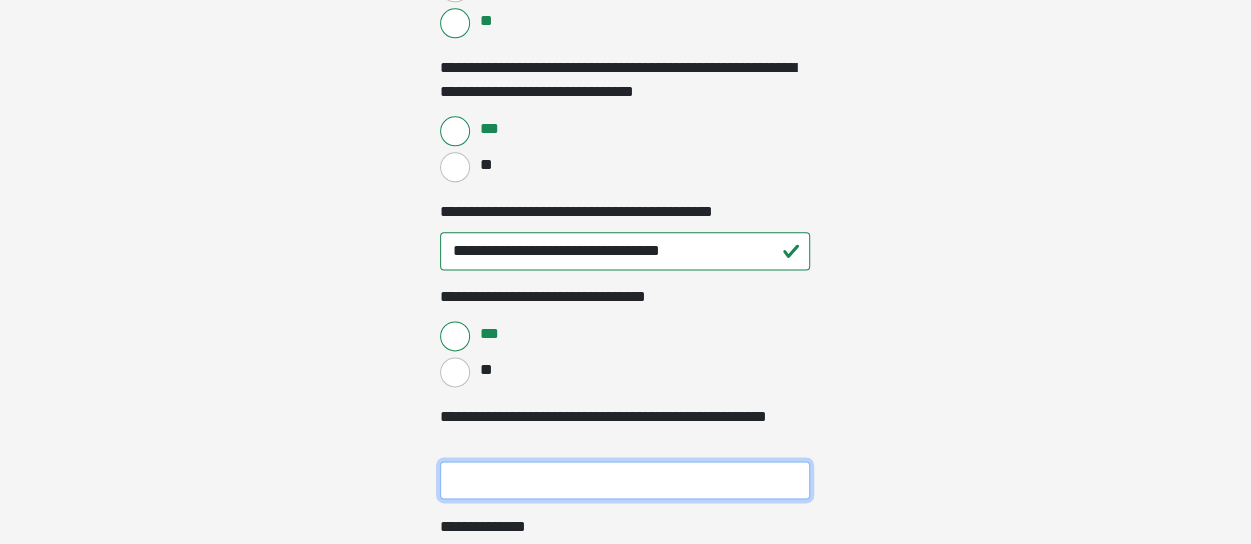 click on "**********" at bounding box center [625, 480] 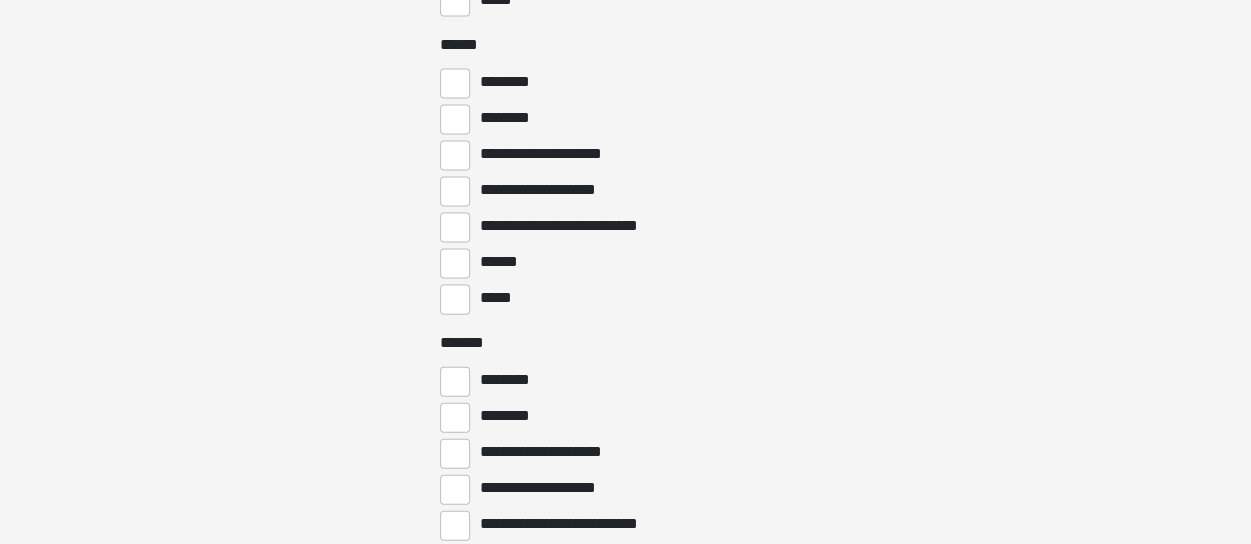 scroll, scrollTop: 5900, scrollLeft: 0, axis: vertical 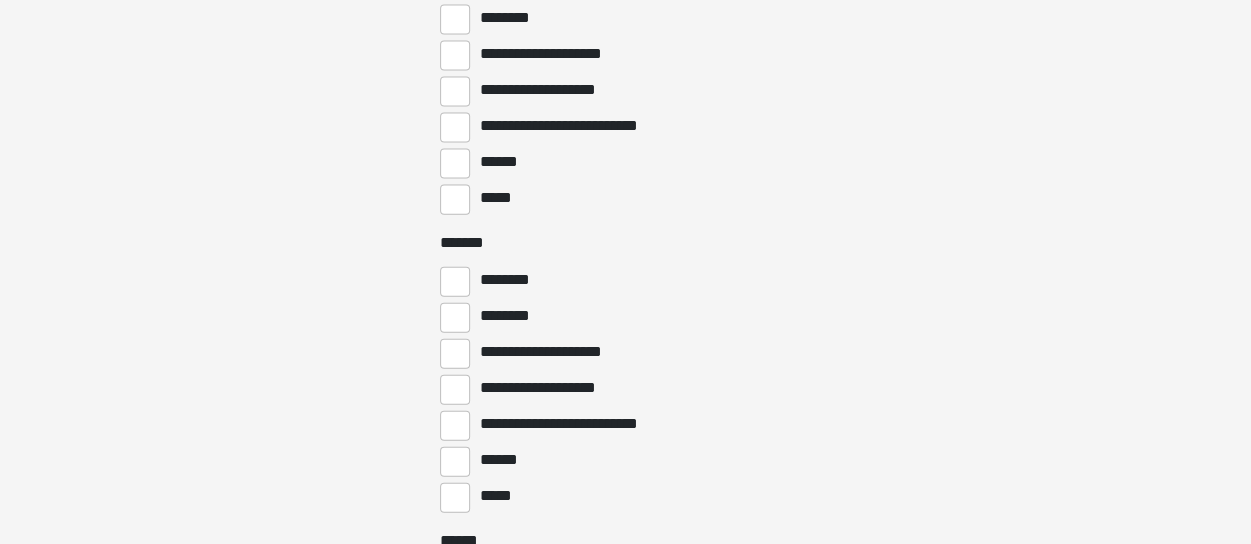 type on "**********" 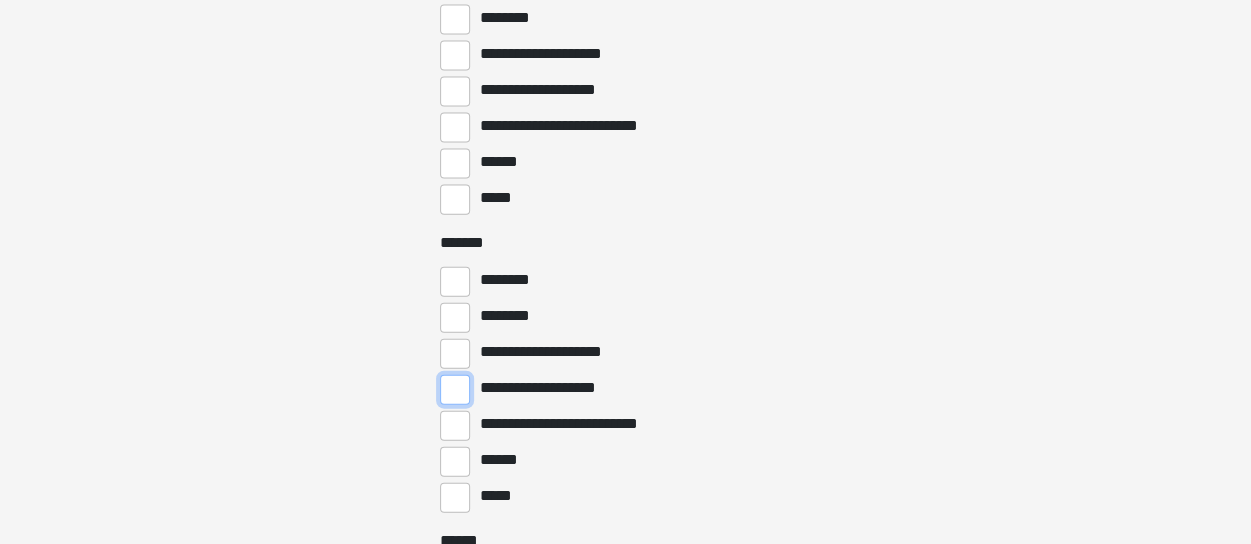 click on "**********" at bounding box center (455, 390) 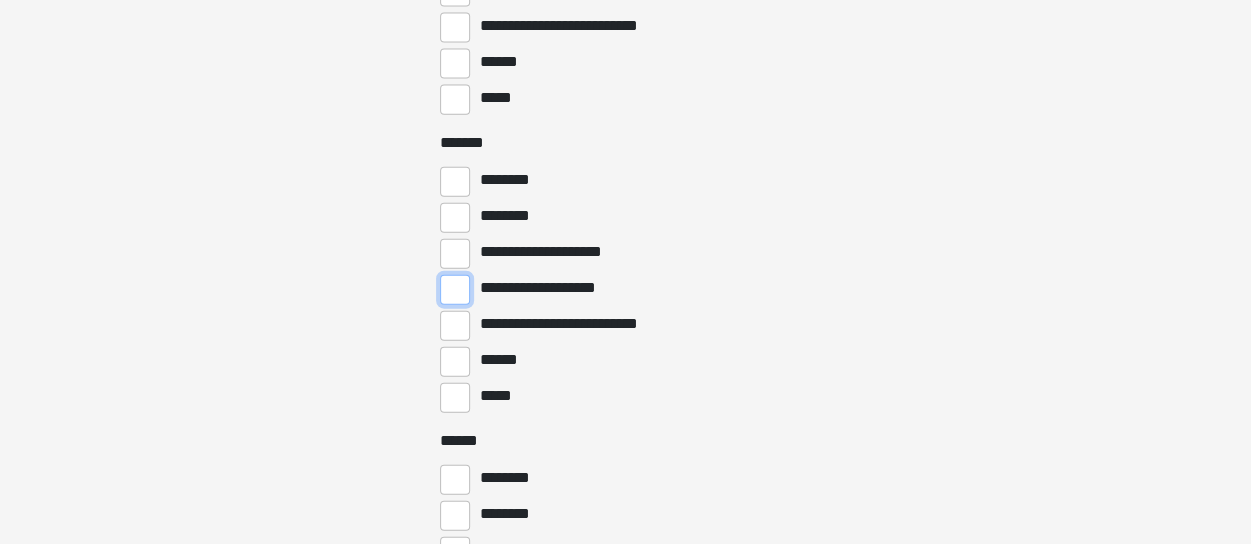 click on "**********" at bounding box center (455, 290) 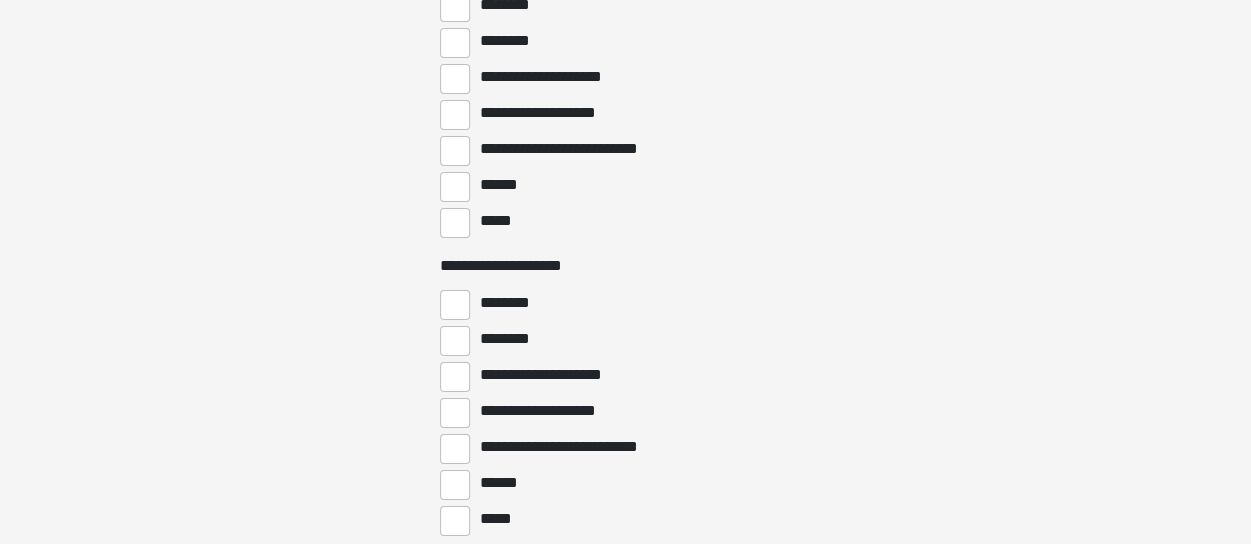scroll, scrollTop: 7100, scrollLeft: 0, axis: vertical 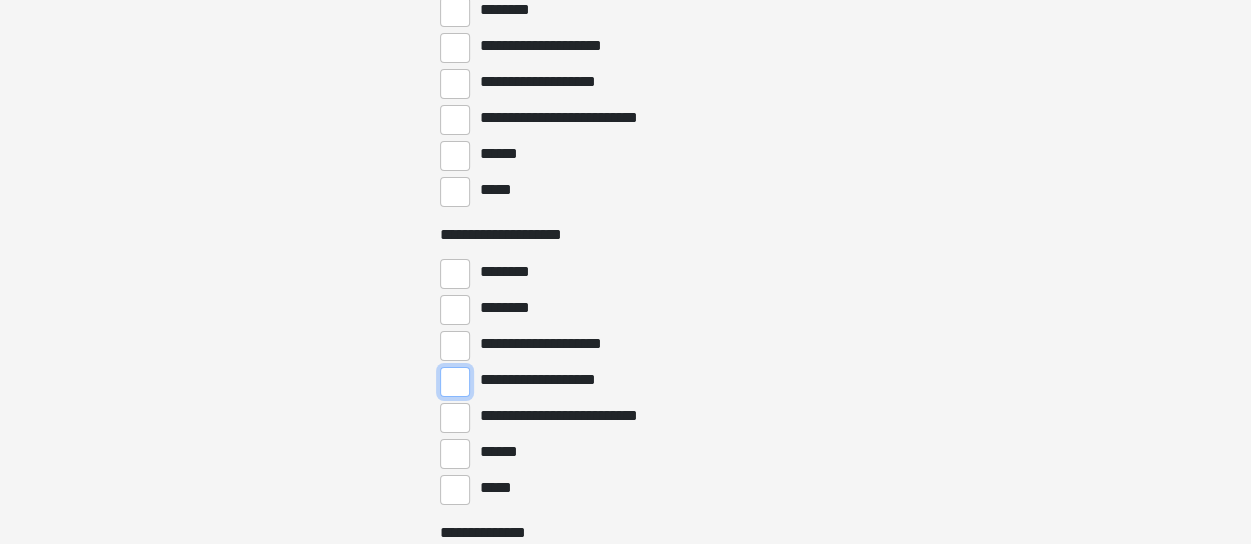 click on "**********" at bounding box center [455, 382] 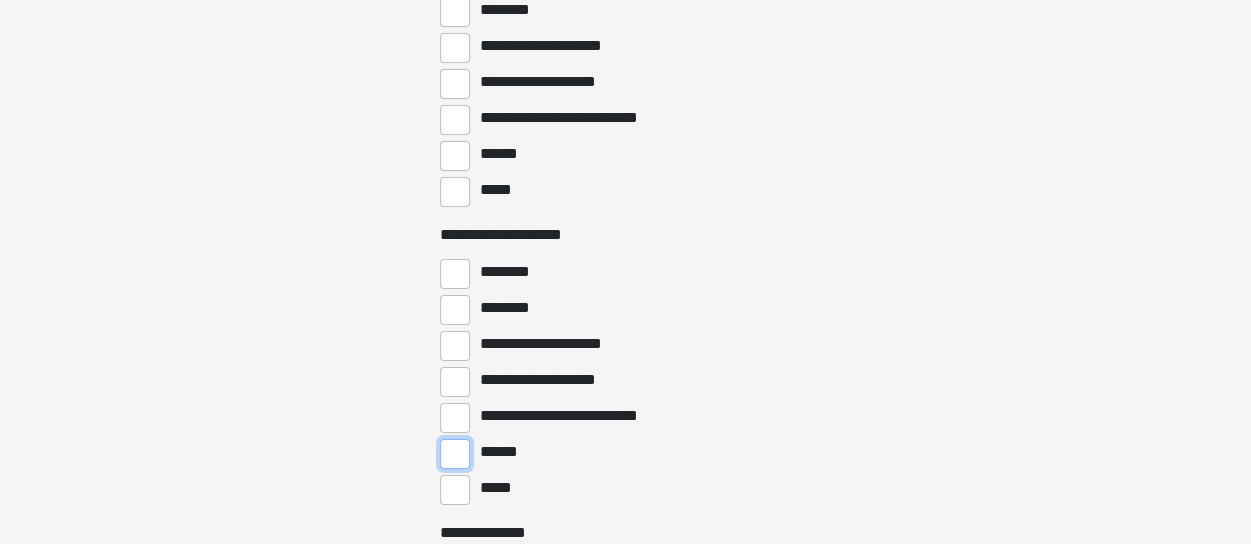 click on "******" at bounding box center (455, 454) 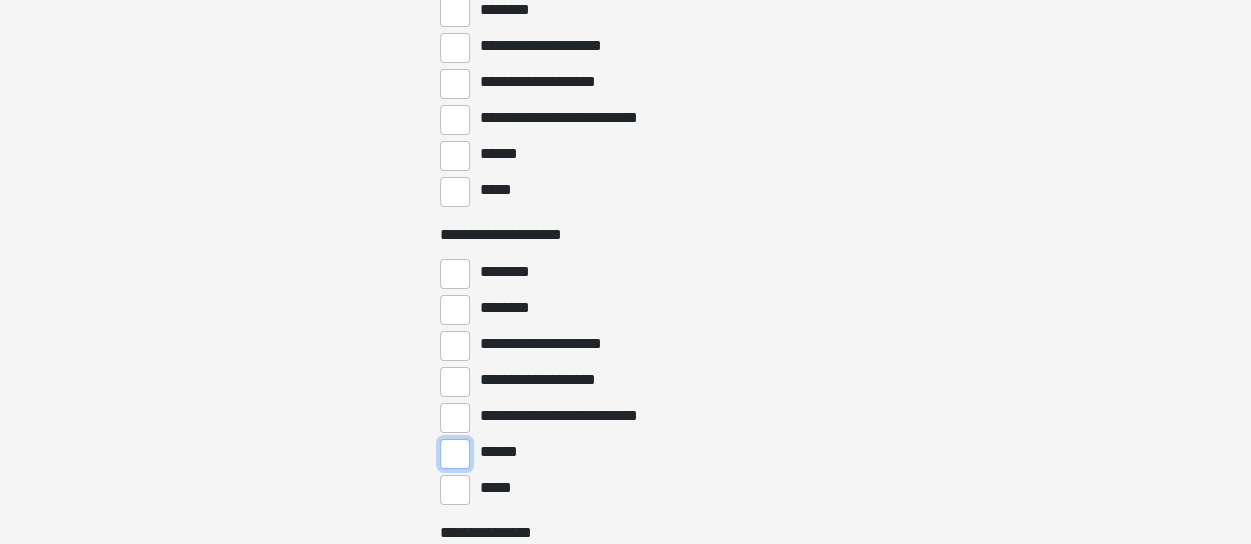 scroll, scrollTop: 7200, scrollLeft: 0, axis: vertical 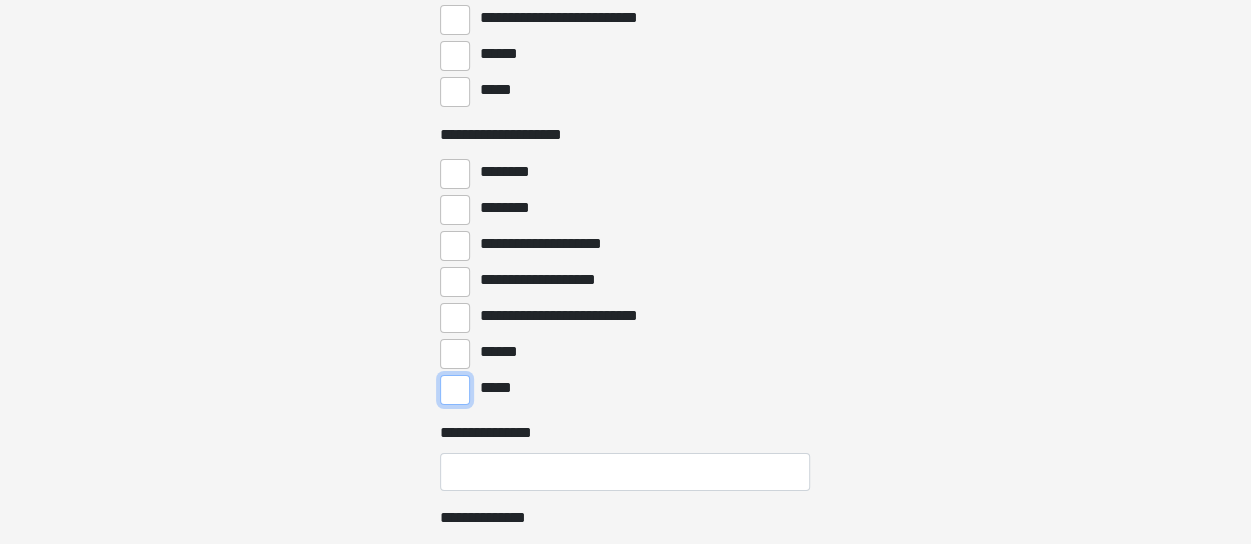 click on "*****" at bounding box center [455, 390] 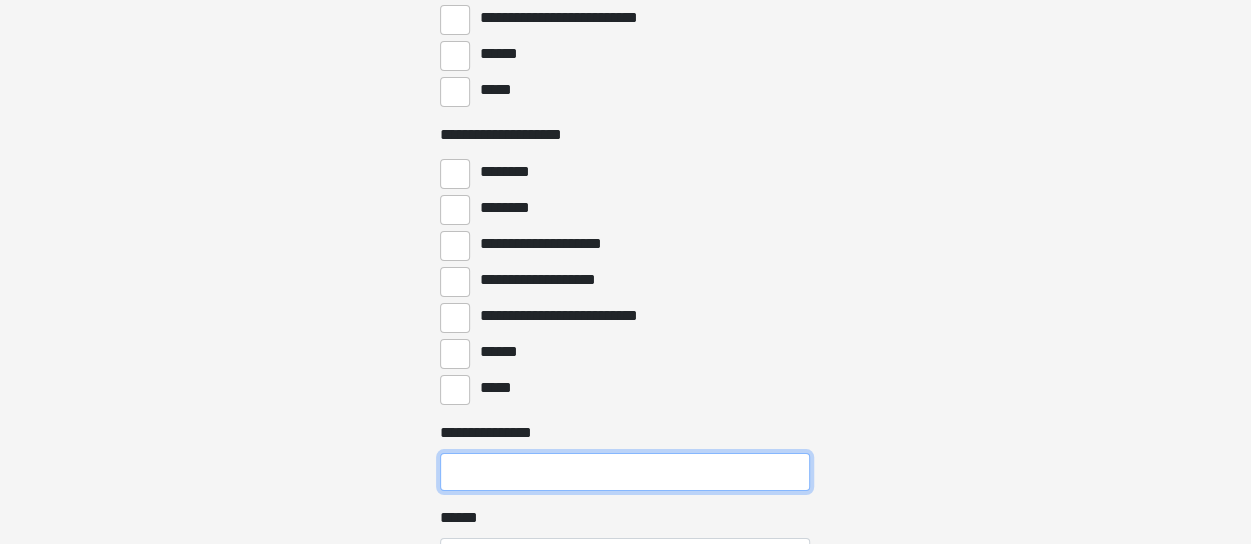 click on "**********" at bounding box center (625, 472) 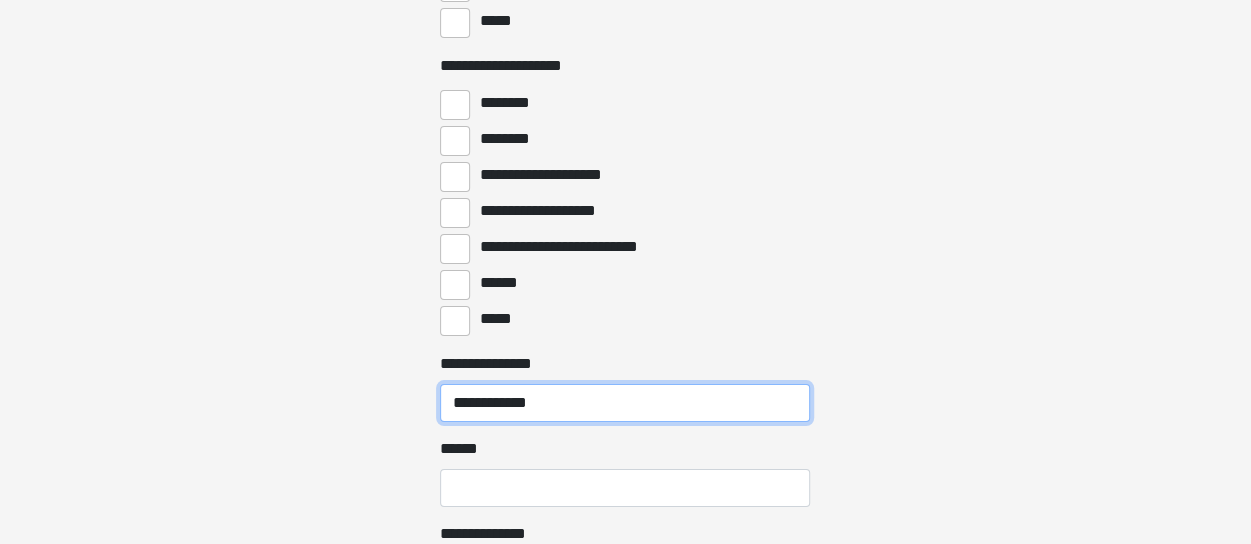 scroll, scrollTop: 7300, scrollLeft: 0, axis: vertical 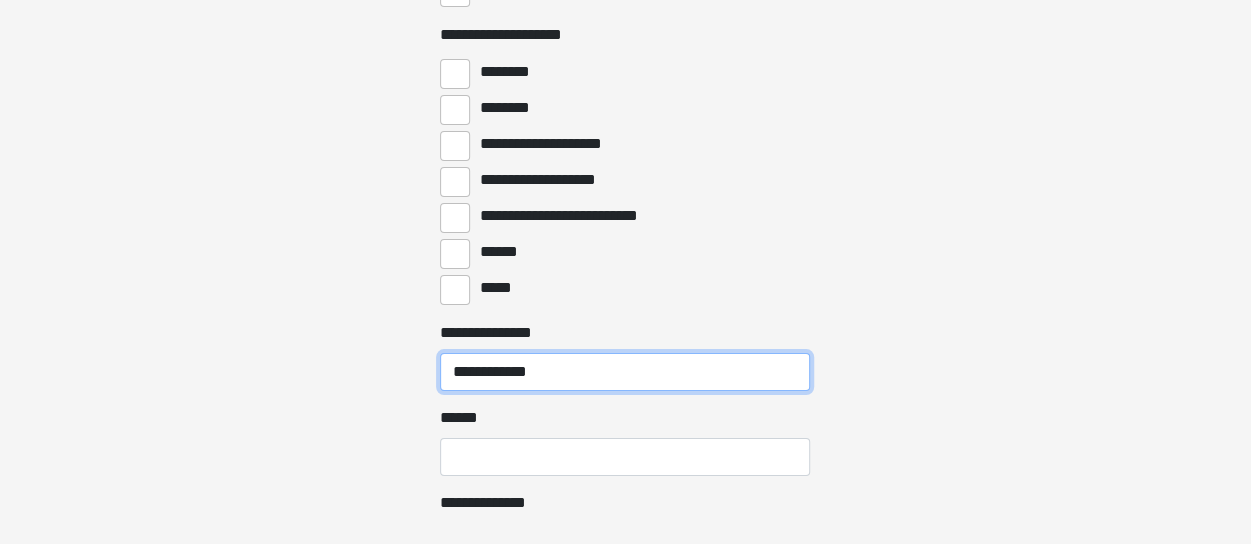 type on "**********" 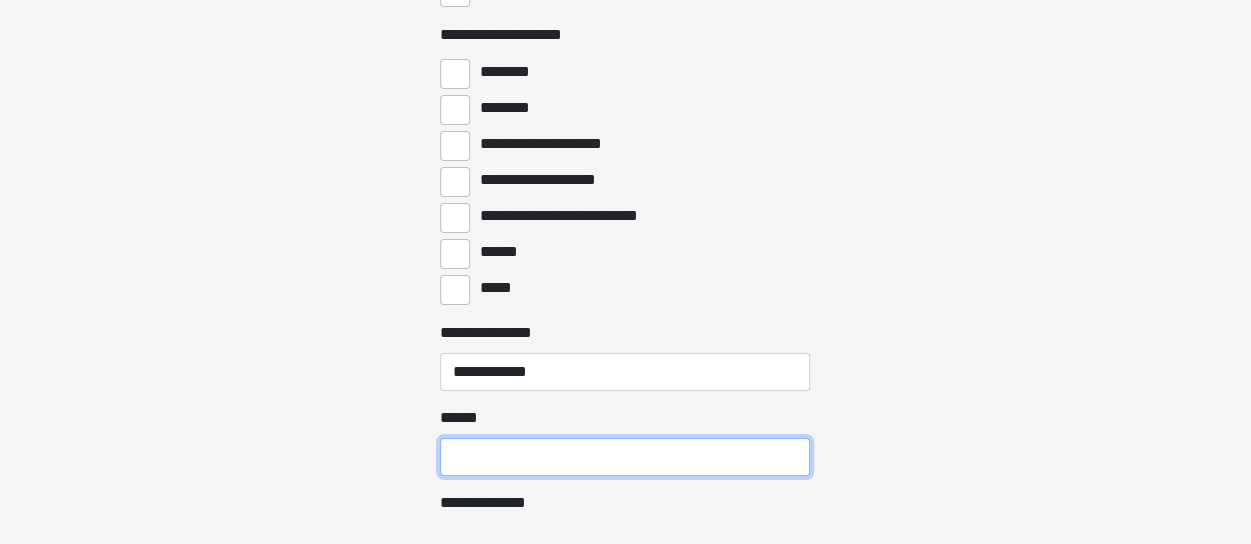 click on "******" at bounding box center [625, 457] 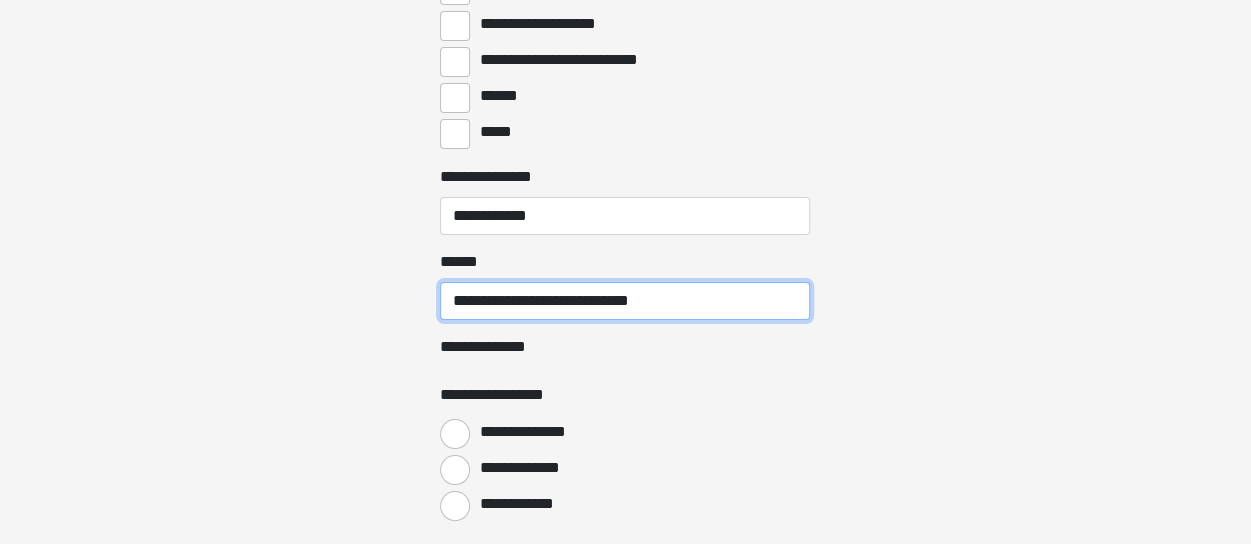 scroll, scrollTop: 7500, scrollLeft: 0, axis: vertical 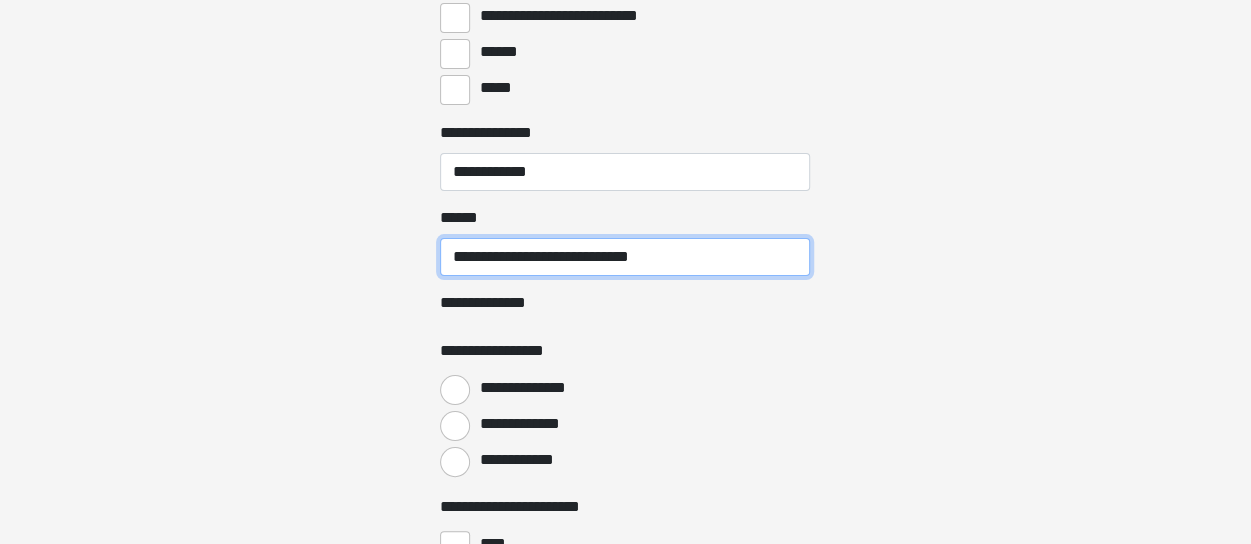 type on "**********" 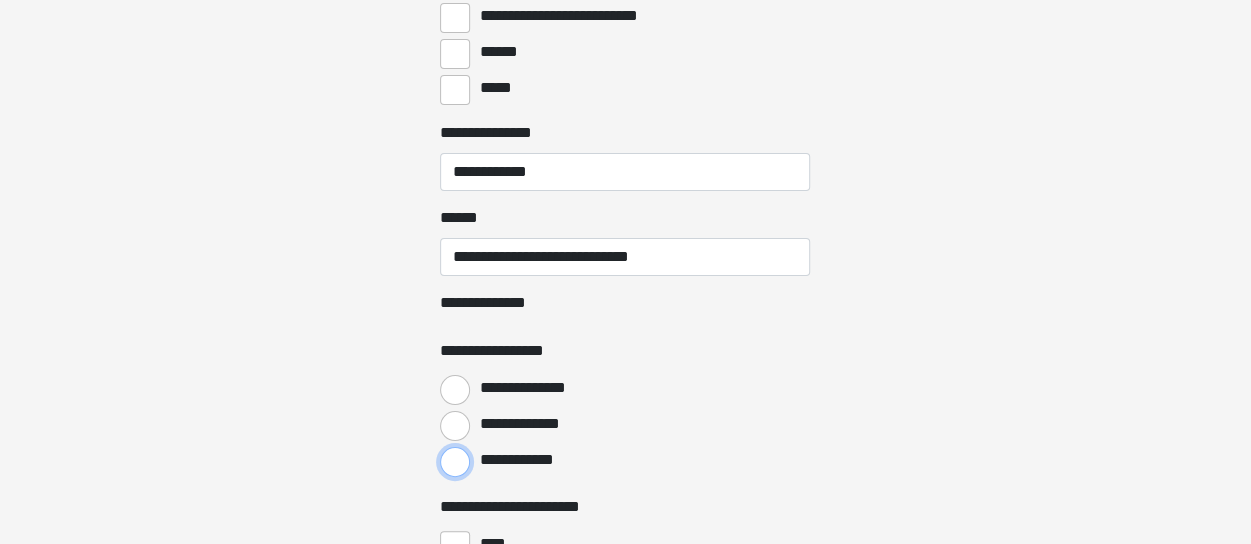 click on "**********" at bounding box center [455, 462] 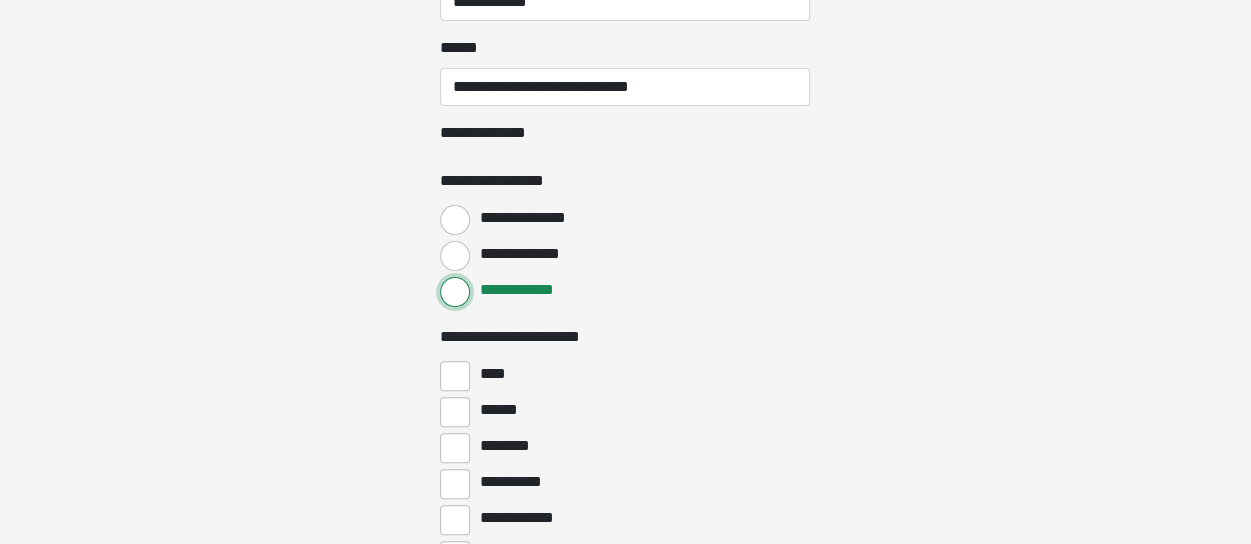 scroll, scrollTop: 7700, scrollLeft: 0, axis: vertical 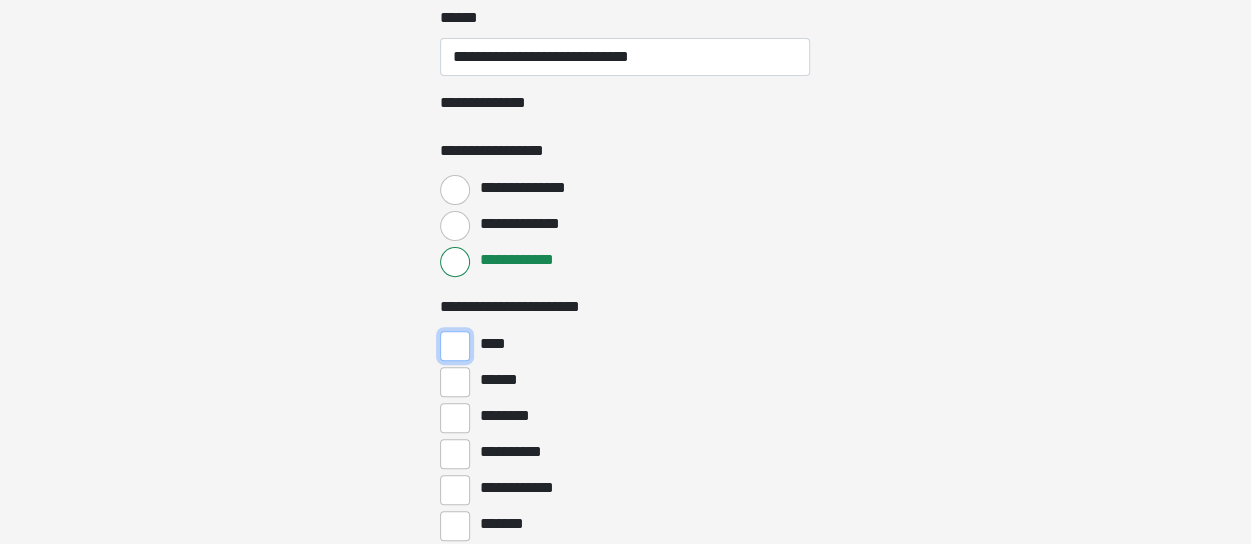 click on "****" at bounding box center (455, 346) 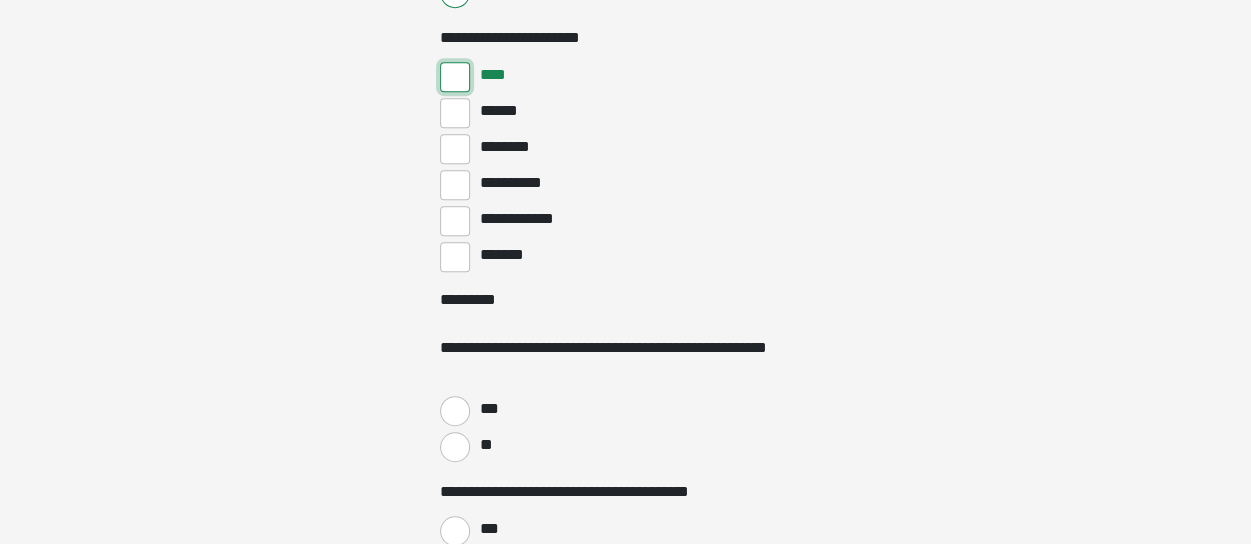 scroll, scrollTop: 8000, scrollLeft: 0, axis: vertical 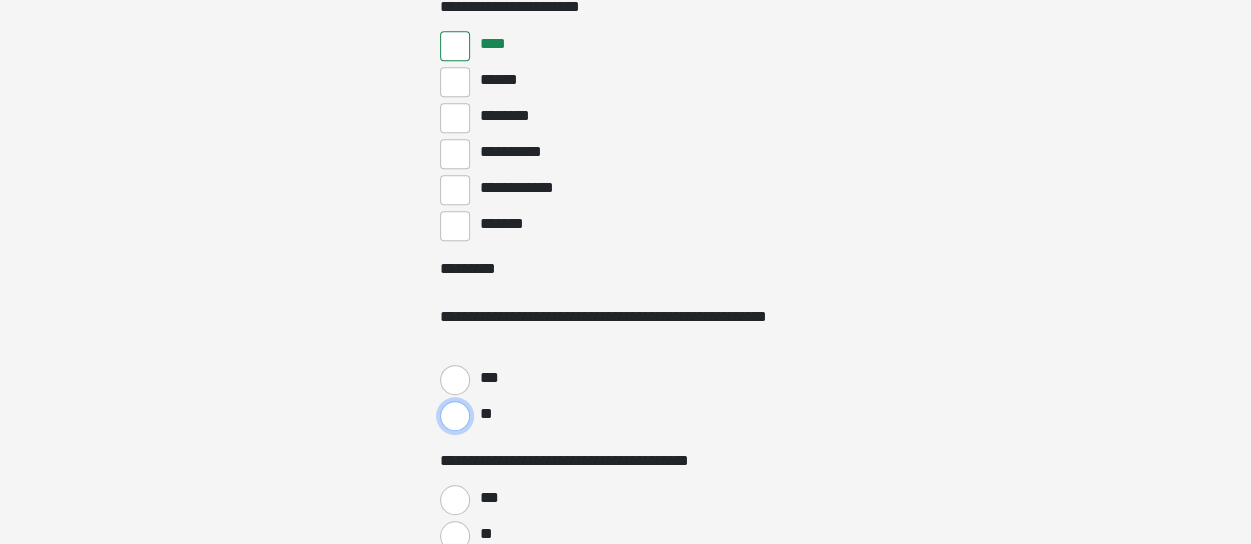 click on "**" at bounding box center [455, 416] 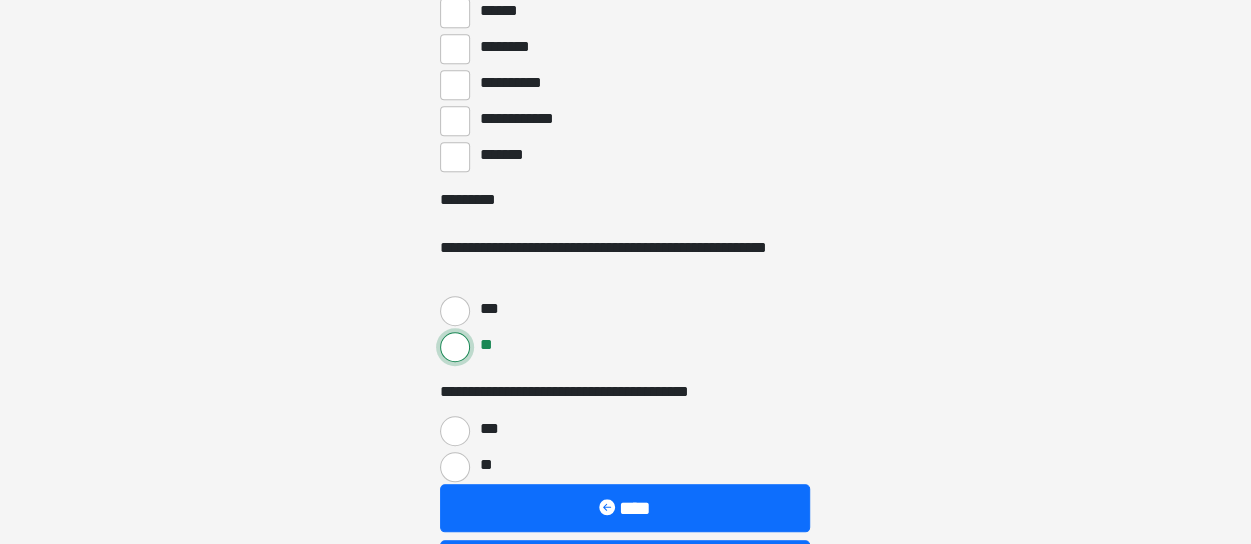 scroll, scrollTop: 8100, scrollLeft: 0, axis: vertical 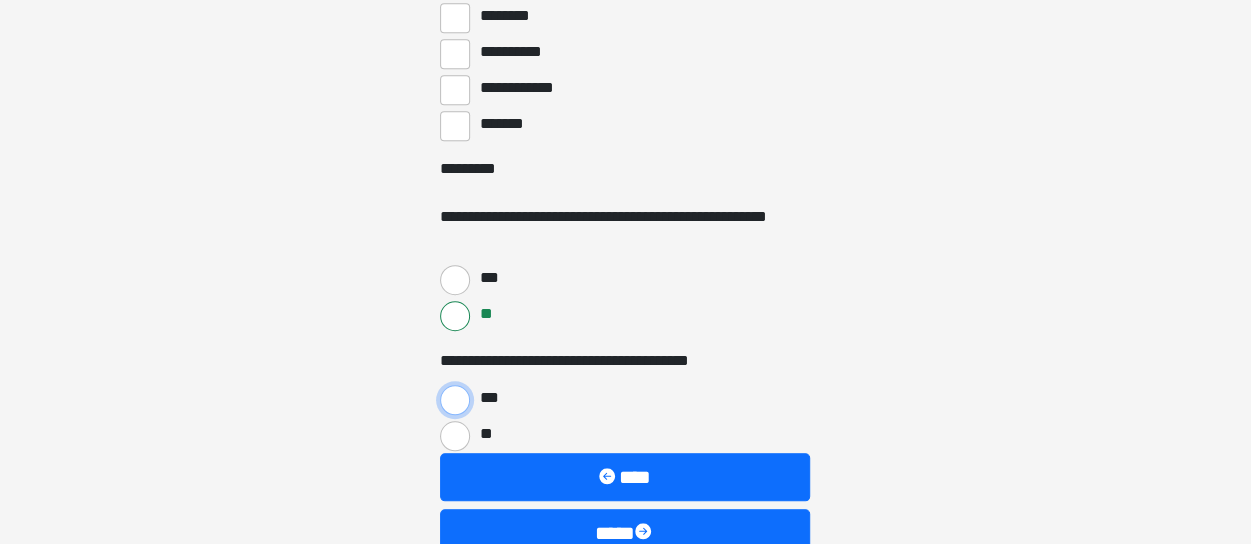 click on "***" at bounding box center (455, 400) 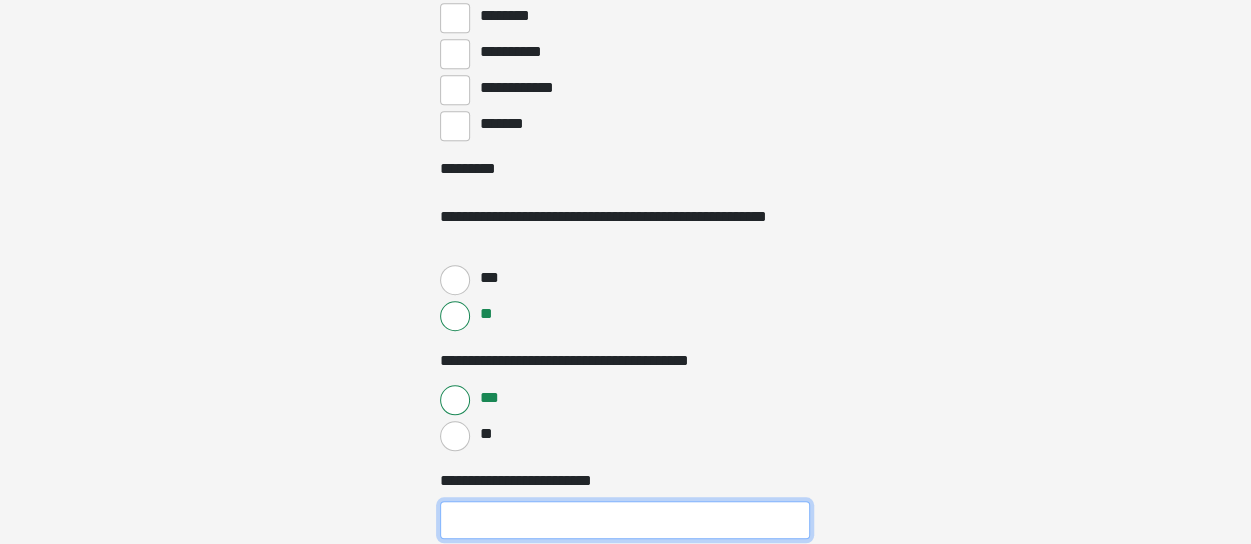 click on "**********" at bounding box center (625, 520) 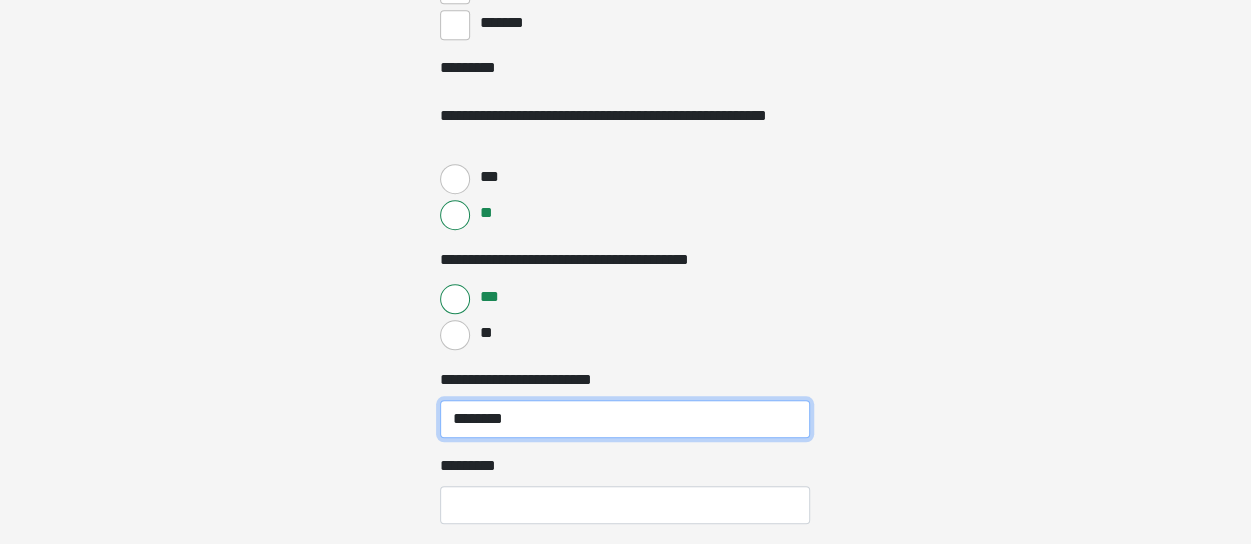 scroll, scrollTop: 8300, scrollLeft: 0, axis: vertical 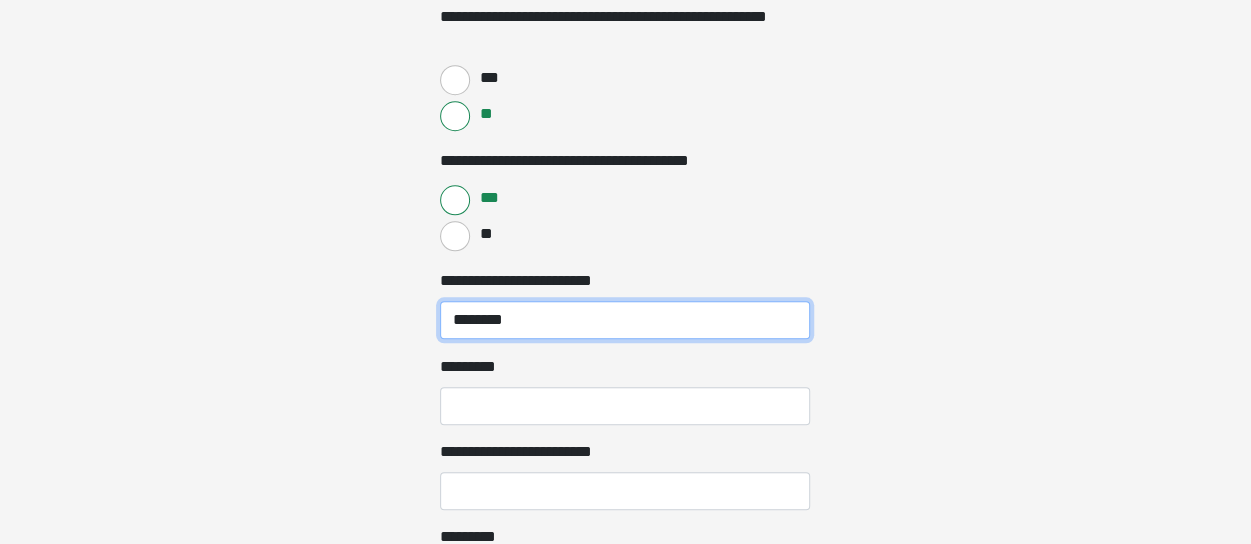 type on "********" 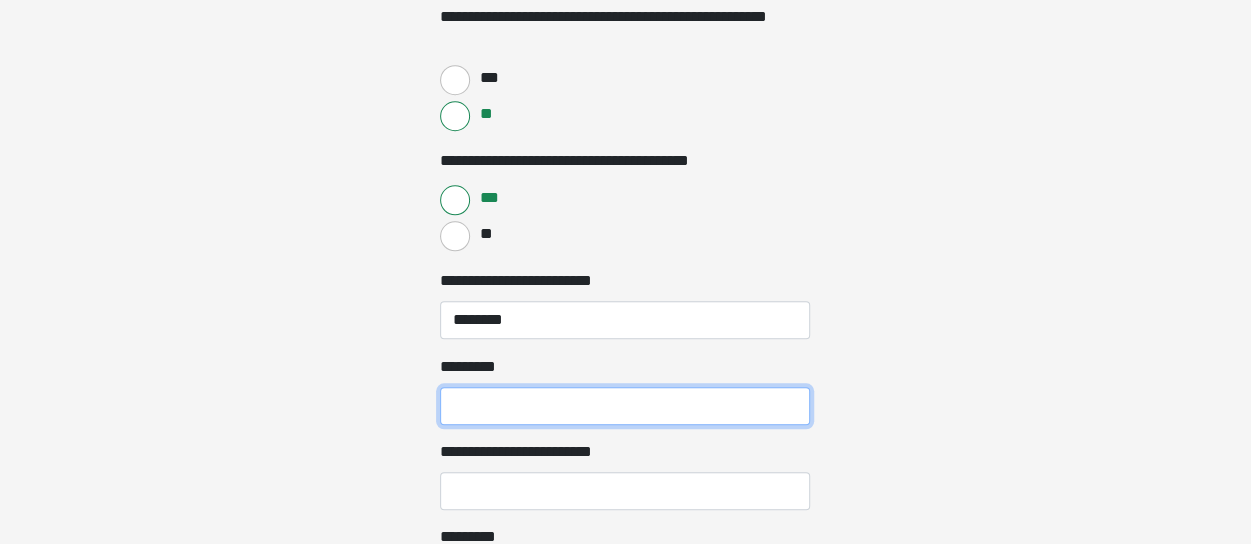 click on "*********" at bounding box center (625, 406) 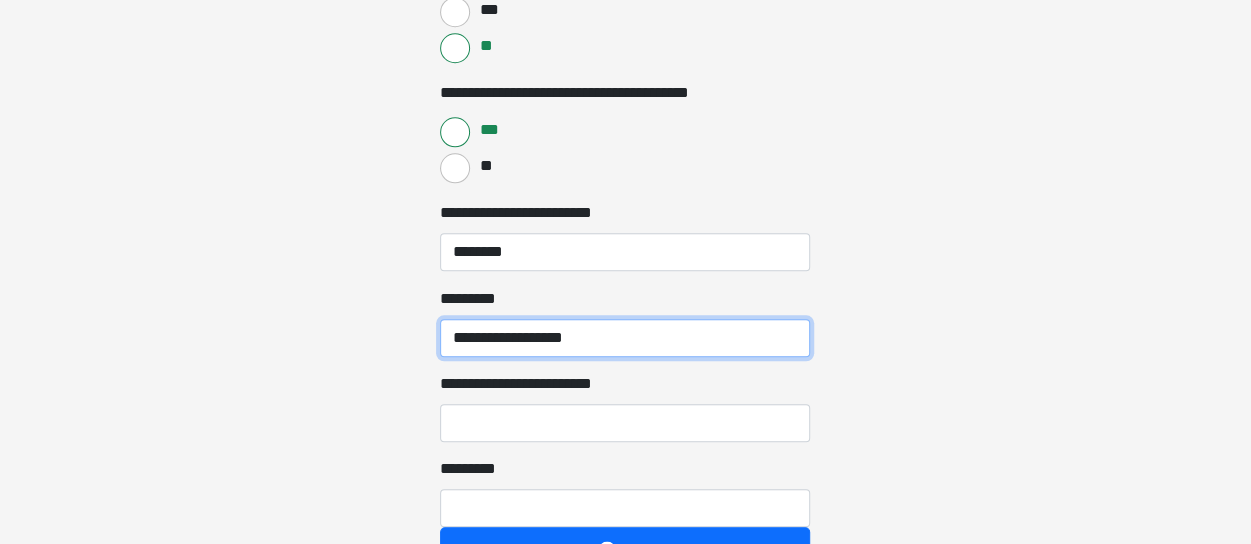 scroll, scrollTop: 8400, scrollLeft: 0, axis: vertical 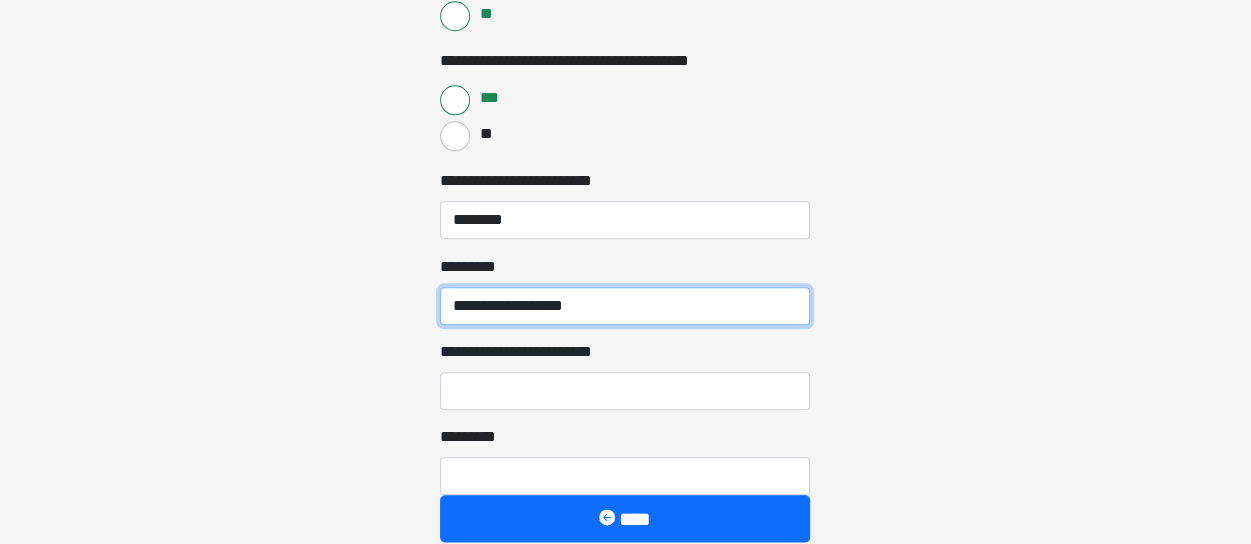 click on "**********" at bounding box center (625, 306) 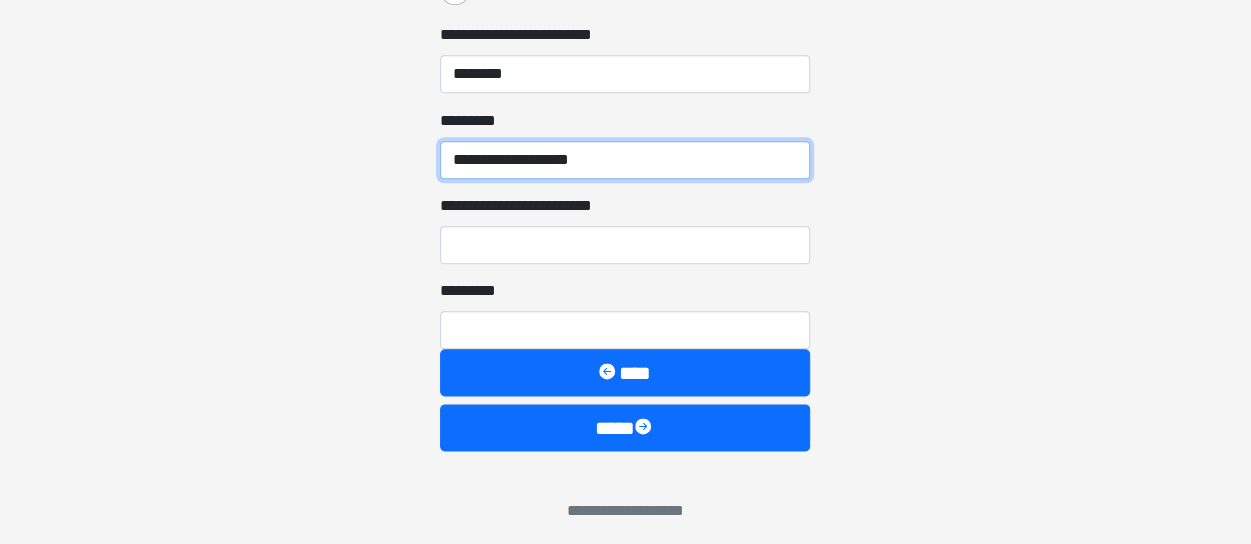 scroll, scrollTop: 8572, scrollLeft: 0, axis: vertical 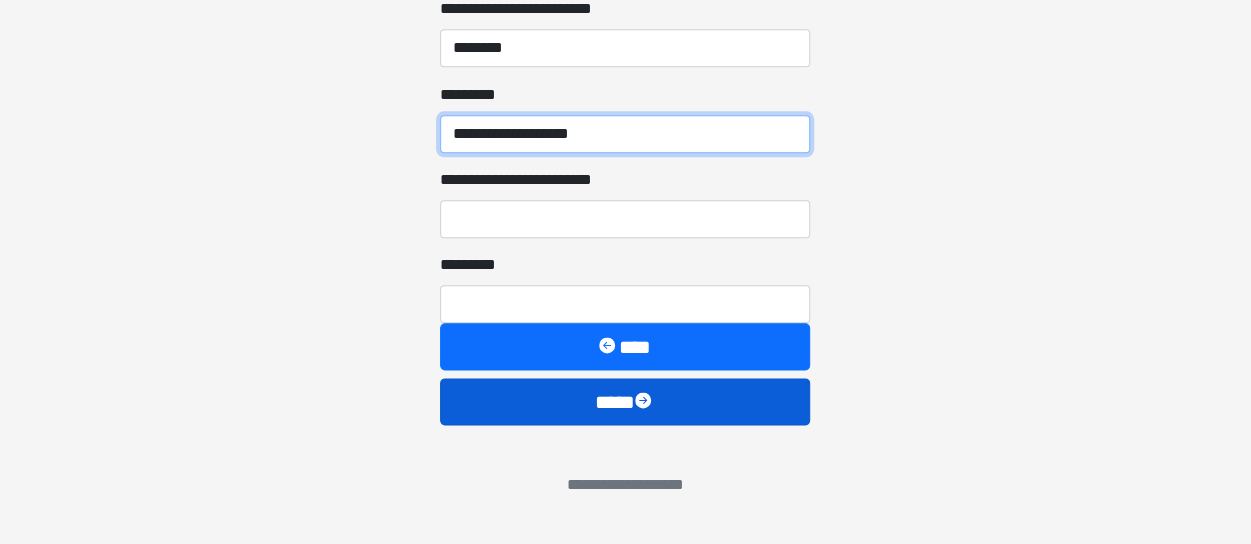 type on "**********" 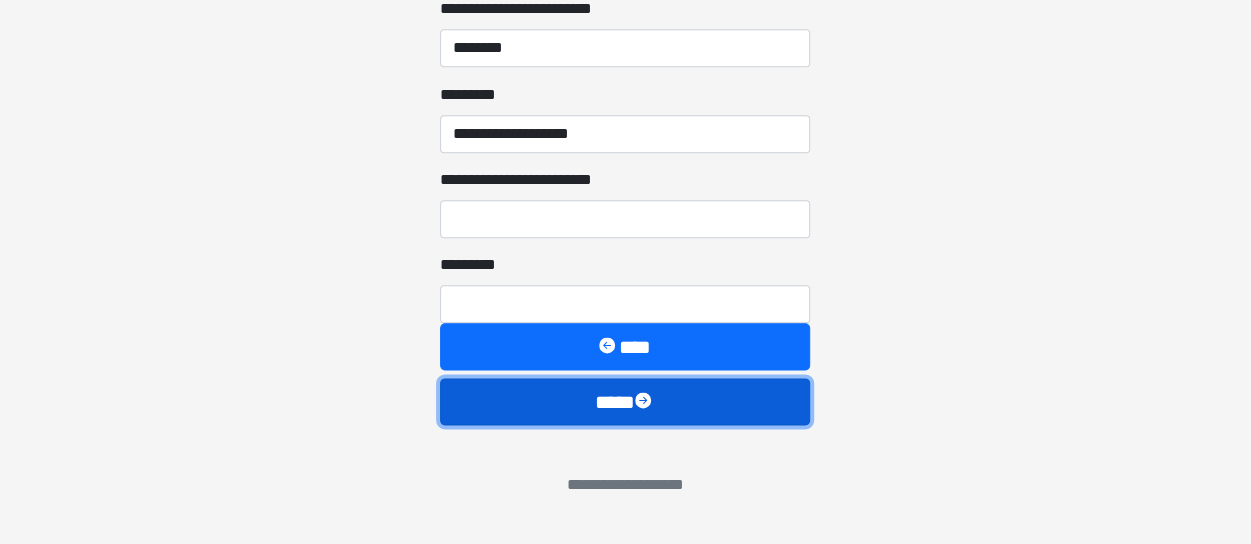 click on "****" at bounding box center (625, 401) 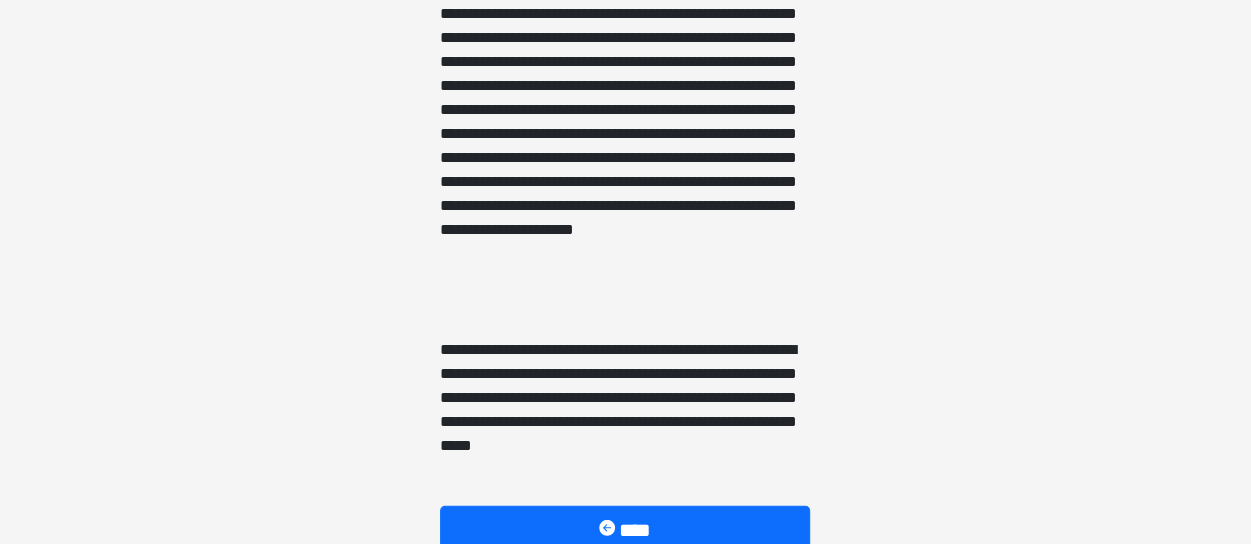 scroll, scrollTop: 2800, scrollLeft: 0, axis: vertical 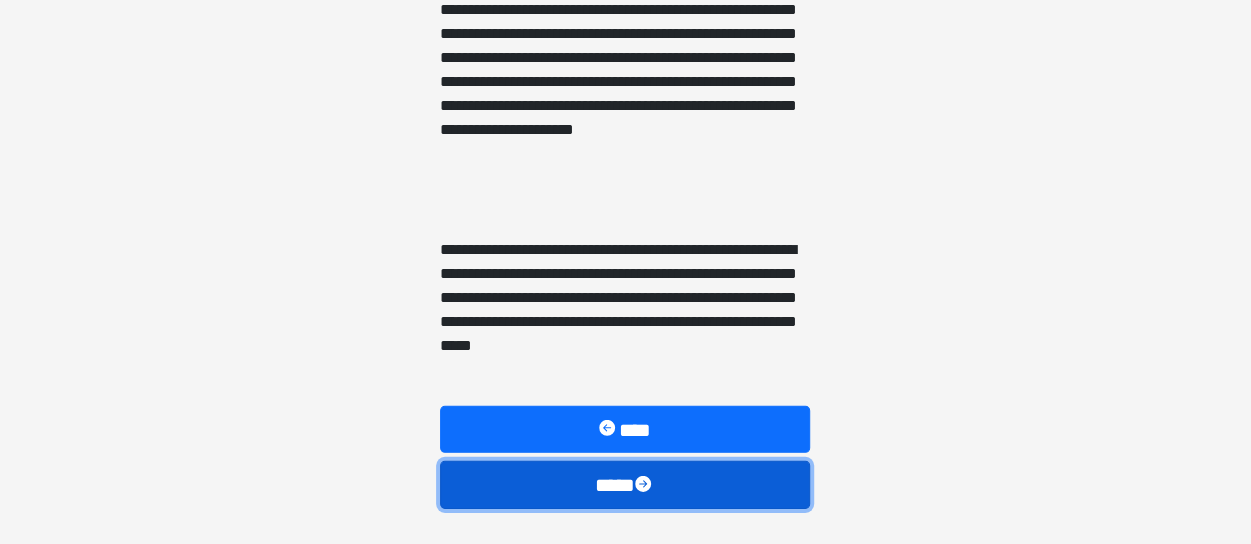 click on "****" at bounding box center [625, 484] 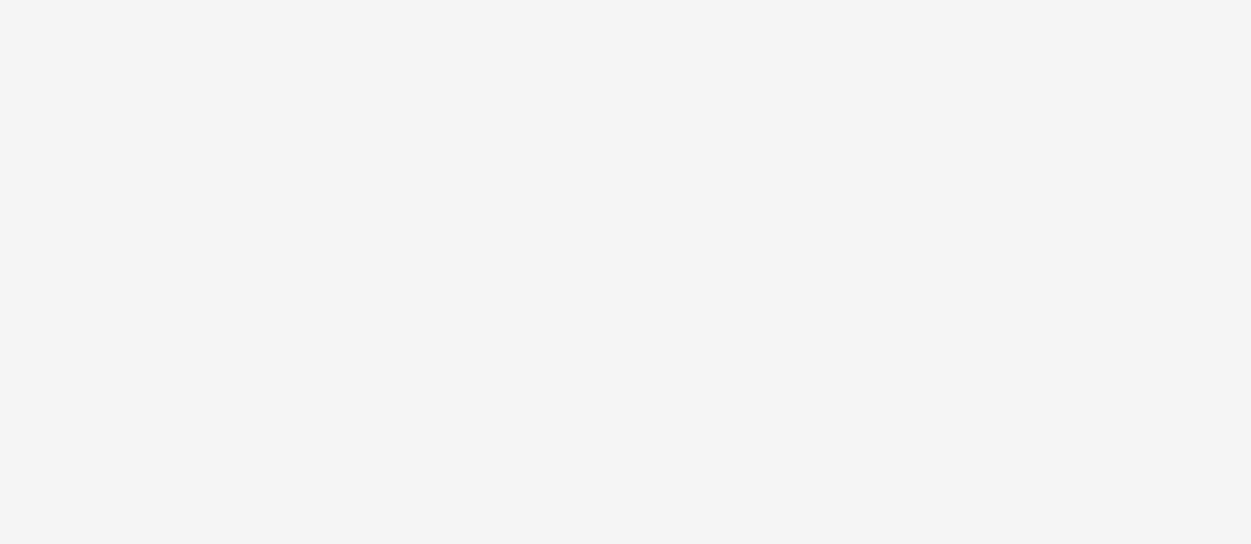 scroll, scrollTop: 296, scrollLeft: 0, axis: vertical 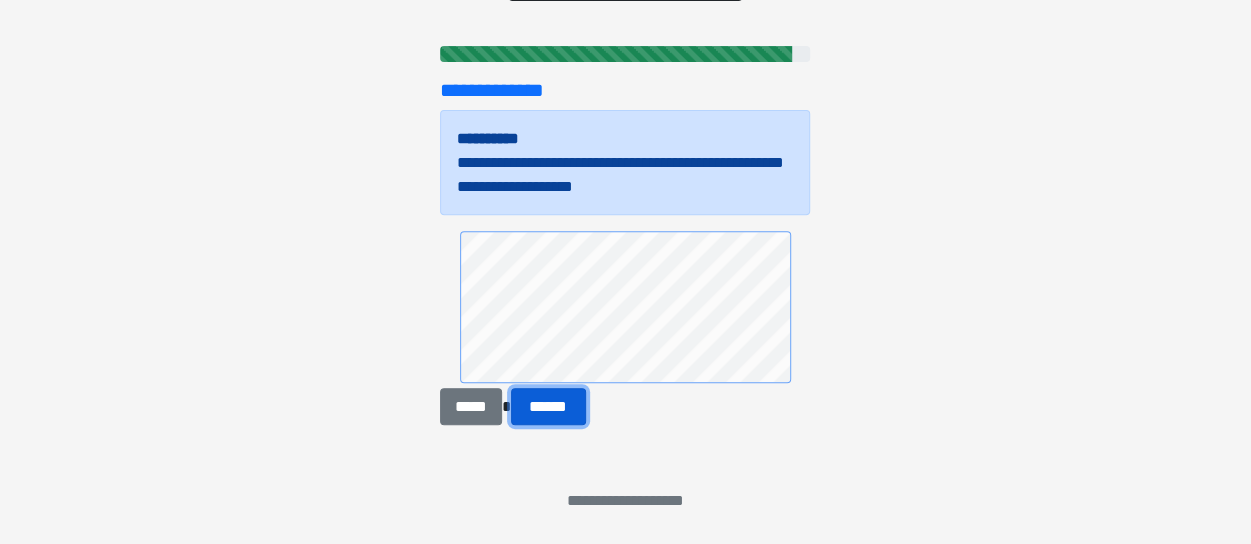 click on "******" at bounding box center (548, 406) 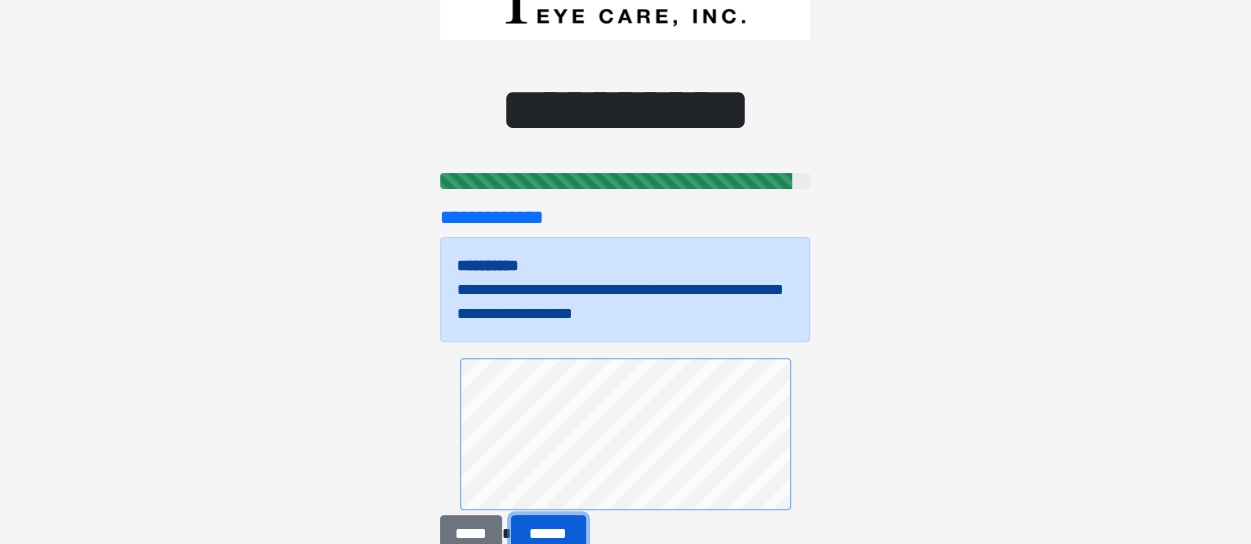 scroll, scrollTop: 200, scrollLeft: 0, axis: vertical 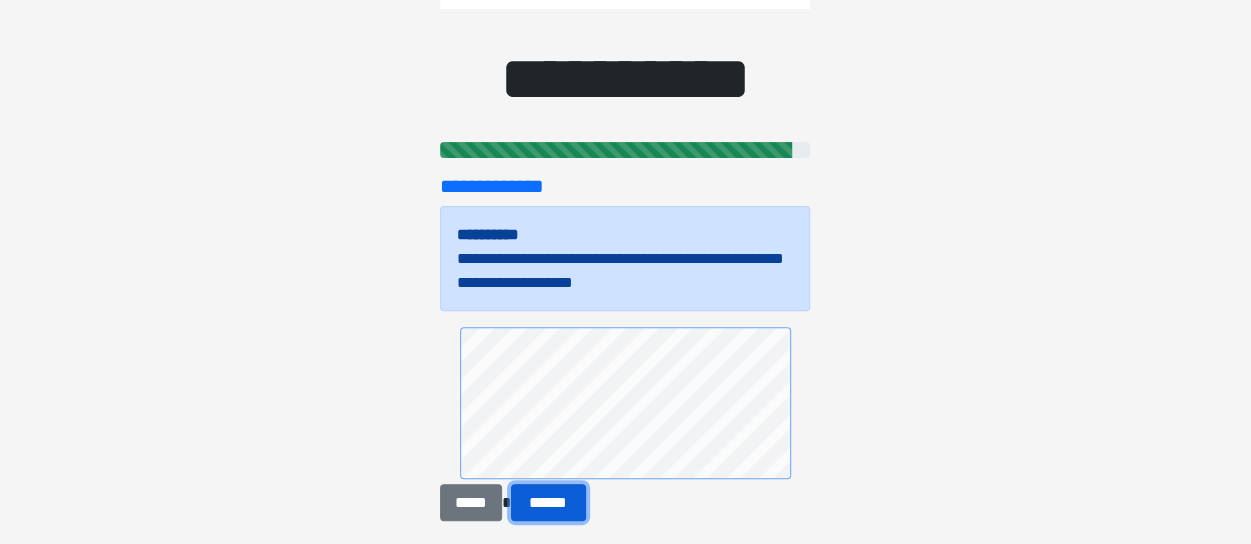 click on "******" at bounding box center [548, 502] 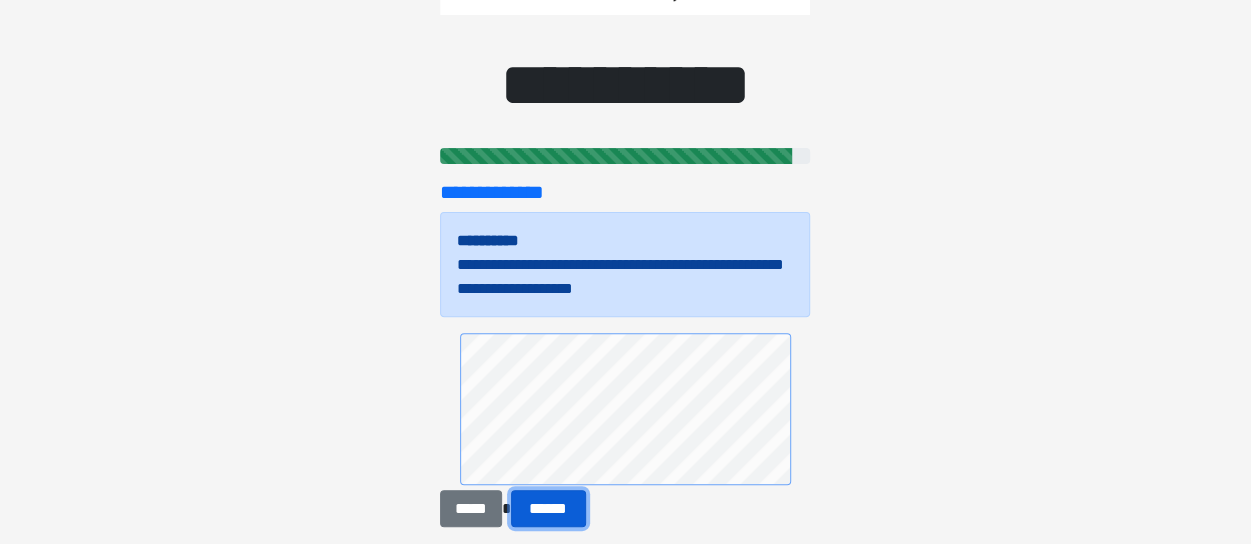 scroll, scrollTop: 200, scrollLeft: 0, axis: vertical 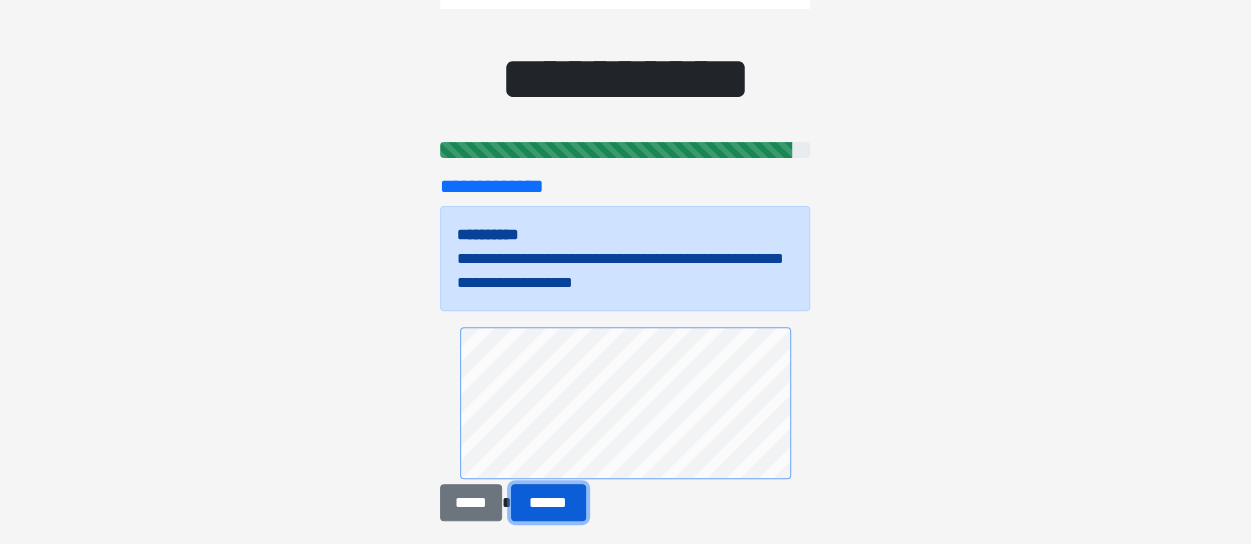 click on "******" at bounding box center [548, 502] 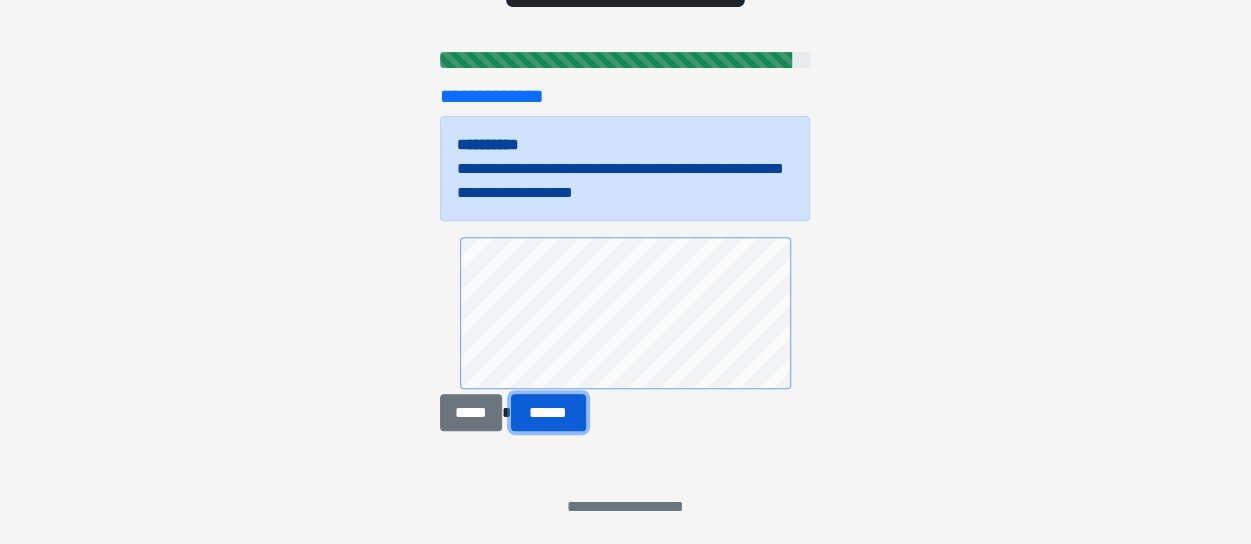 scroll, scrollTop: 296, scrollLeft: 0, axis: vertical 